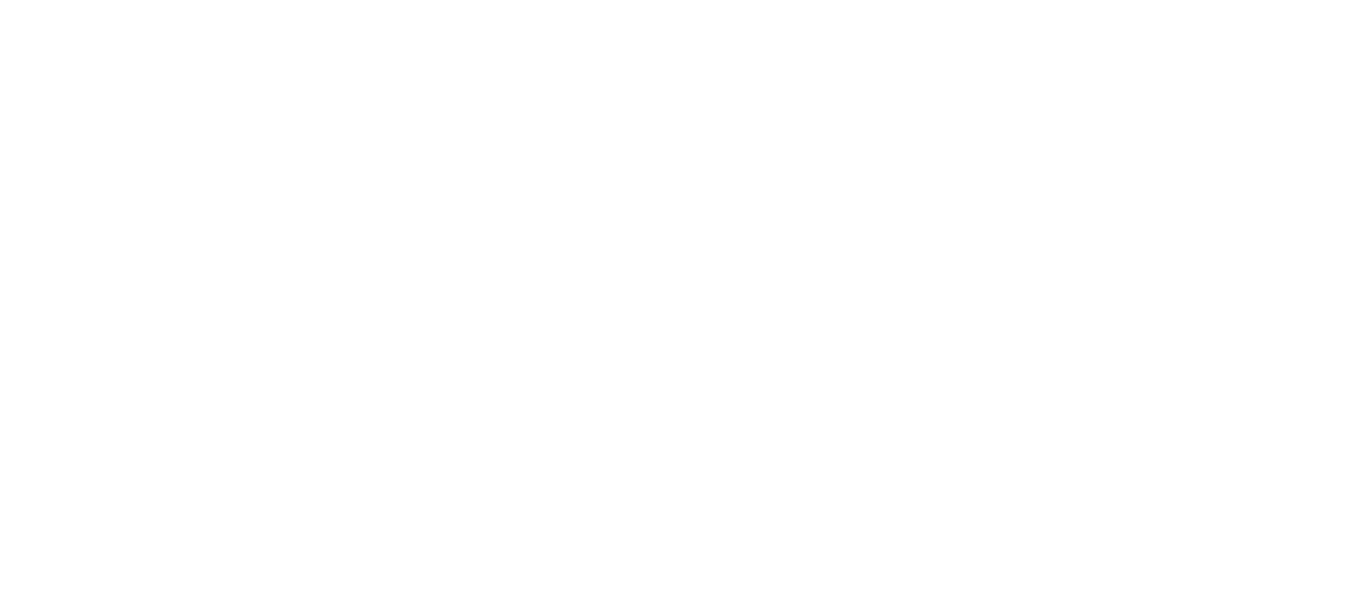 scroll, scrollTop: 0, scrollLeft: 0, axis: both 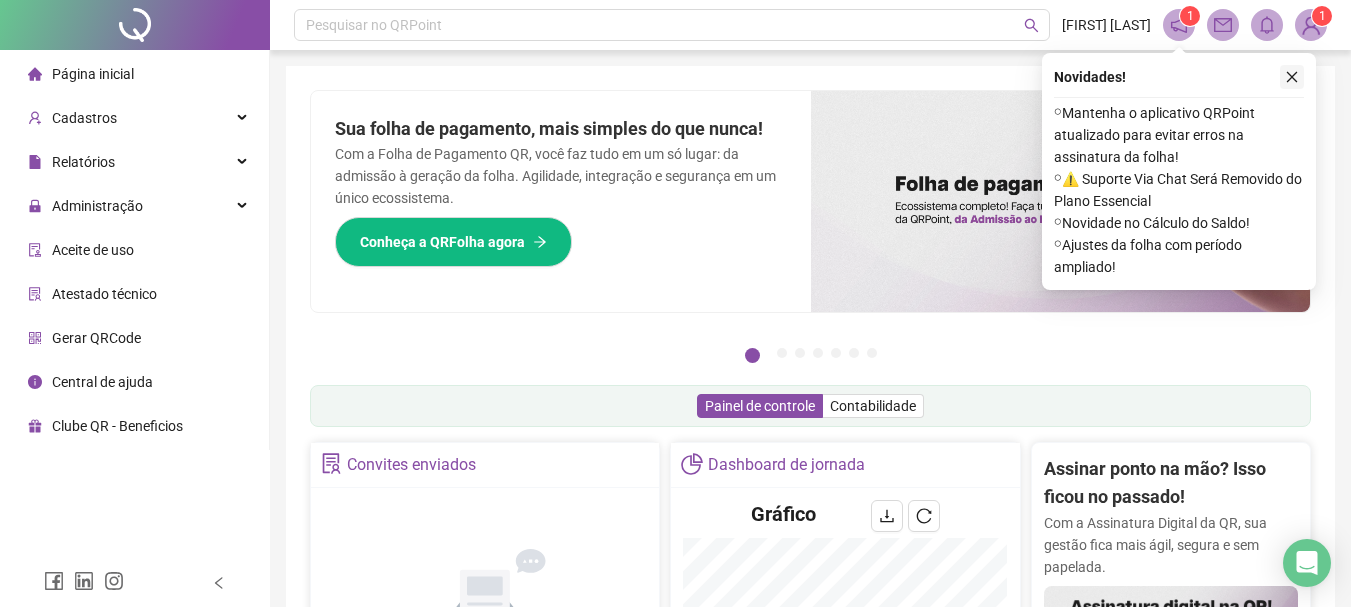 click 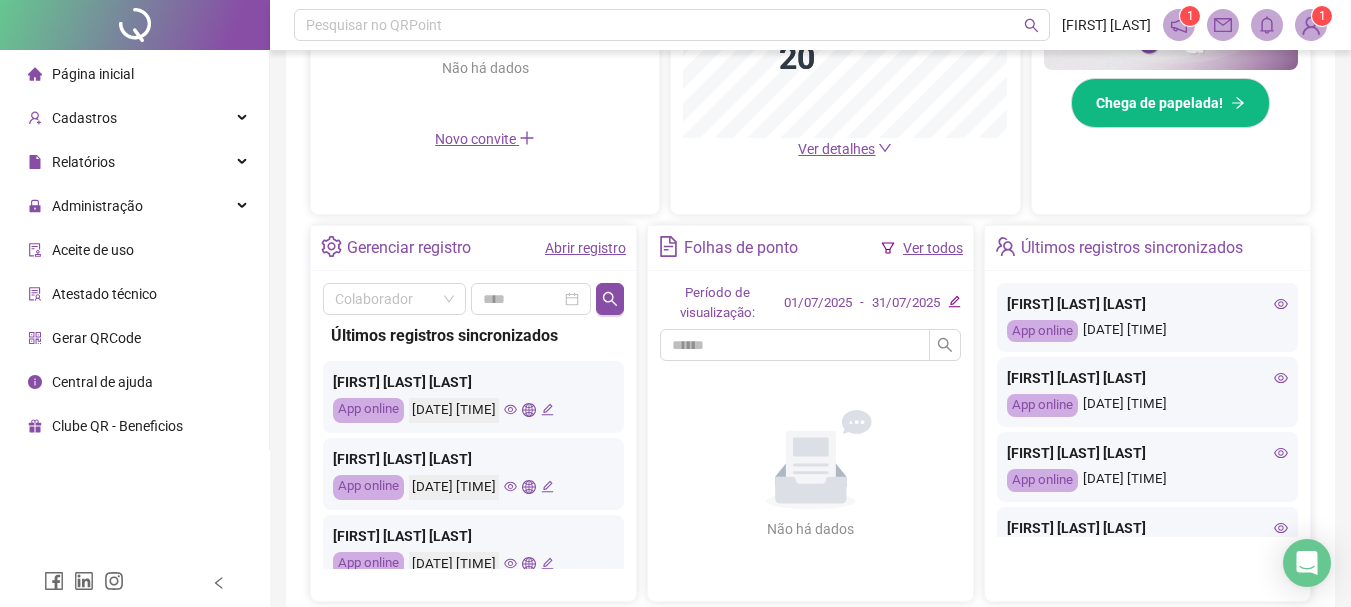 scroll, scrollTop: 700, scrollLeft: 0, axis: vertical 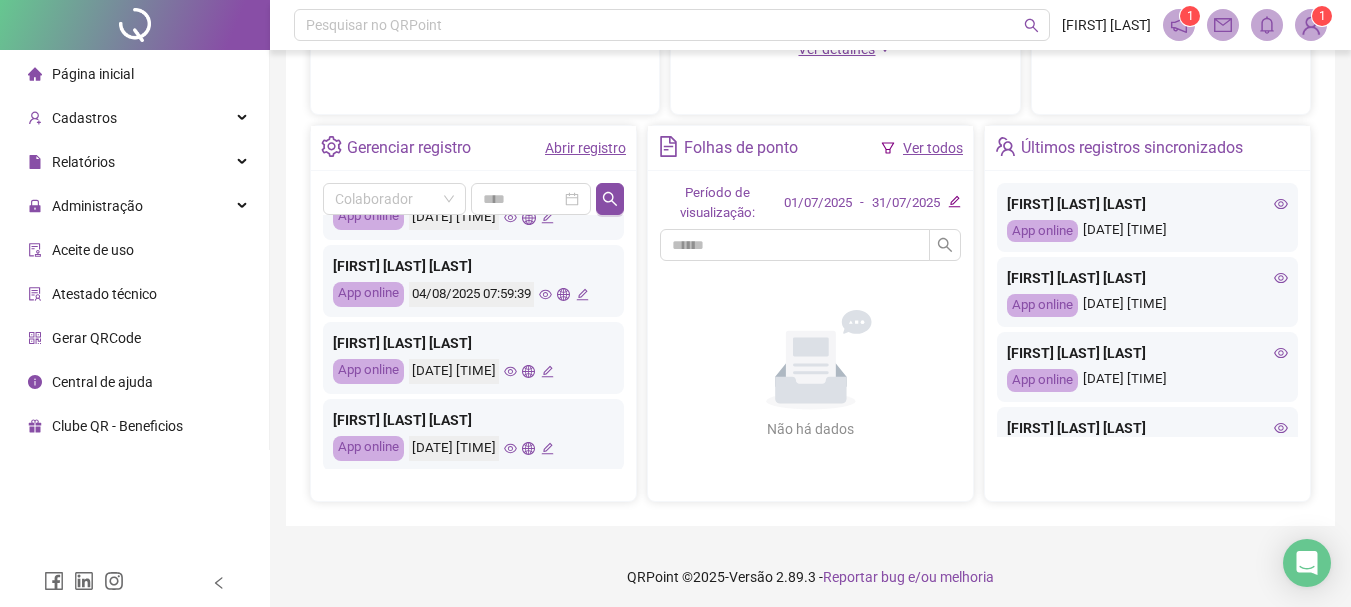 click 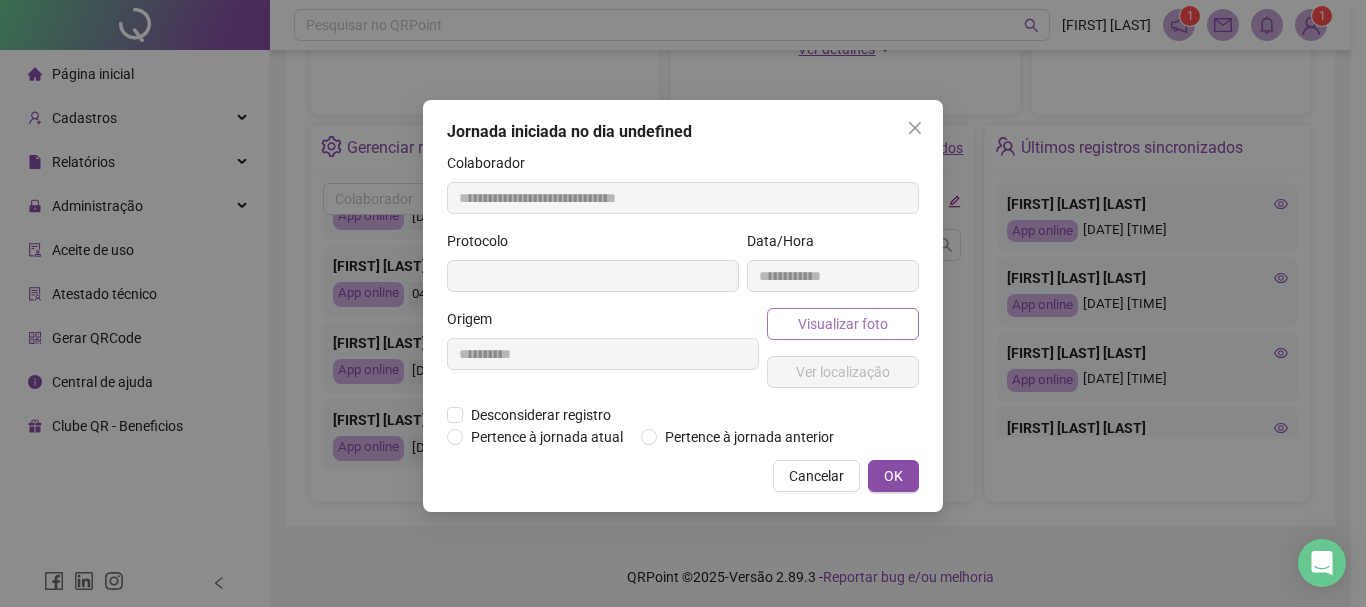 click on "Visualizar foto" at bounding box center (843, 324) 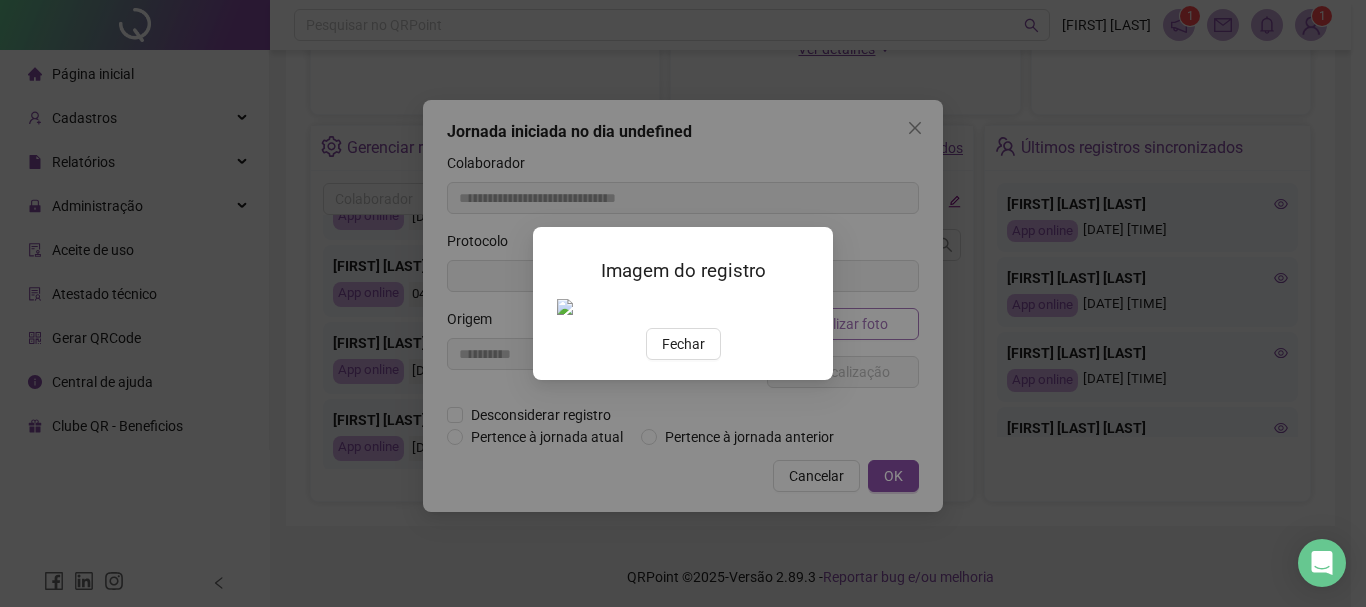 type on "**********" 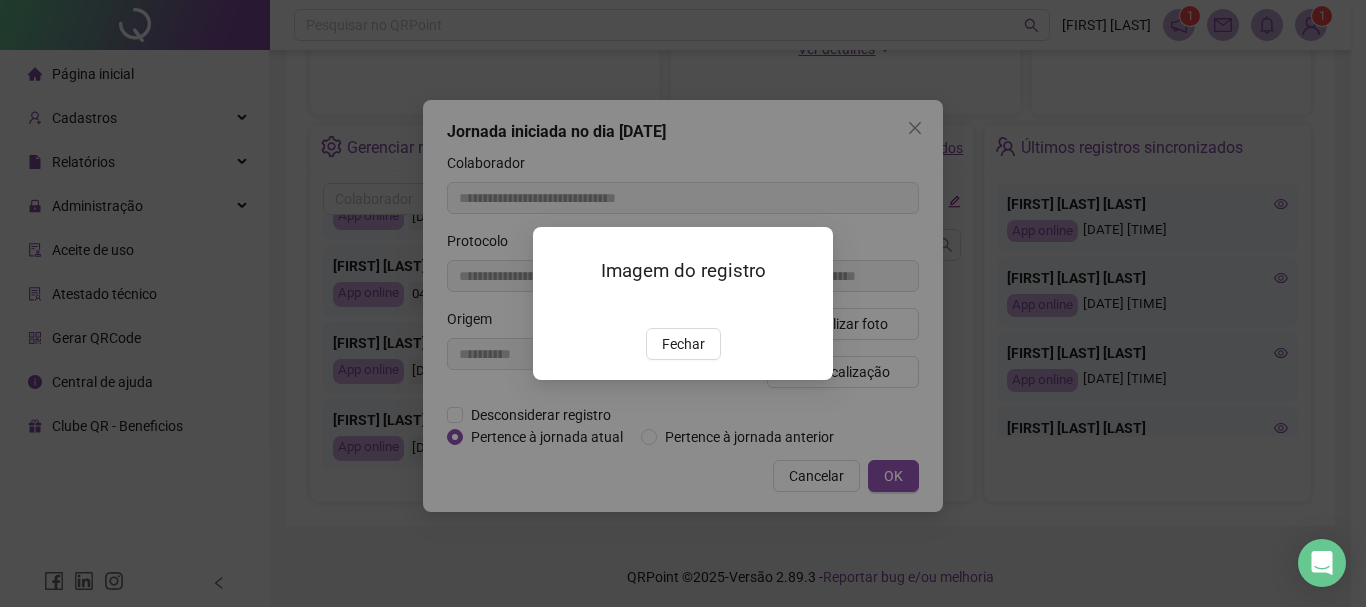 click at bounding box center [557, 307] 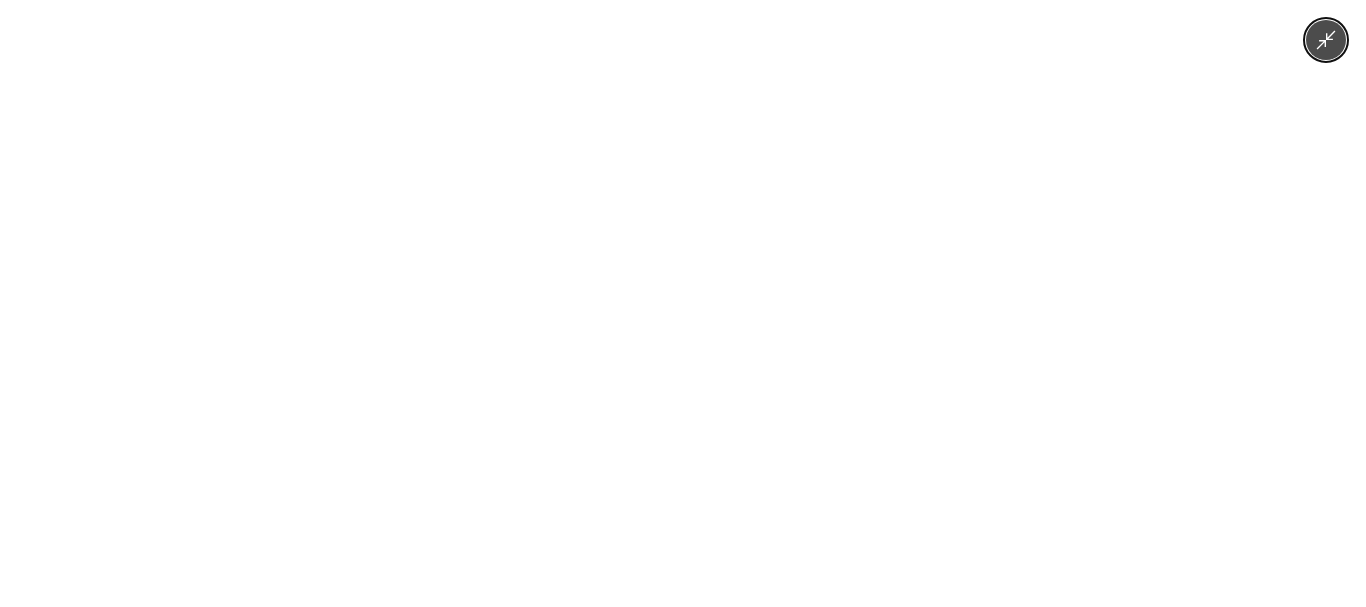 click at bounding box center (683, 303) 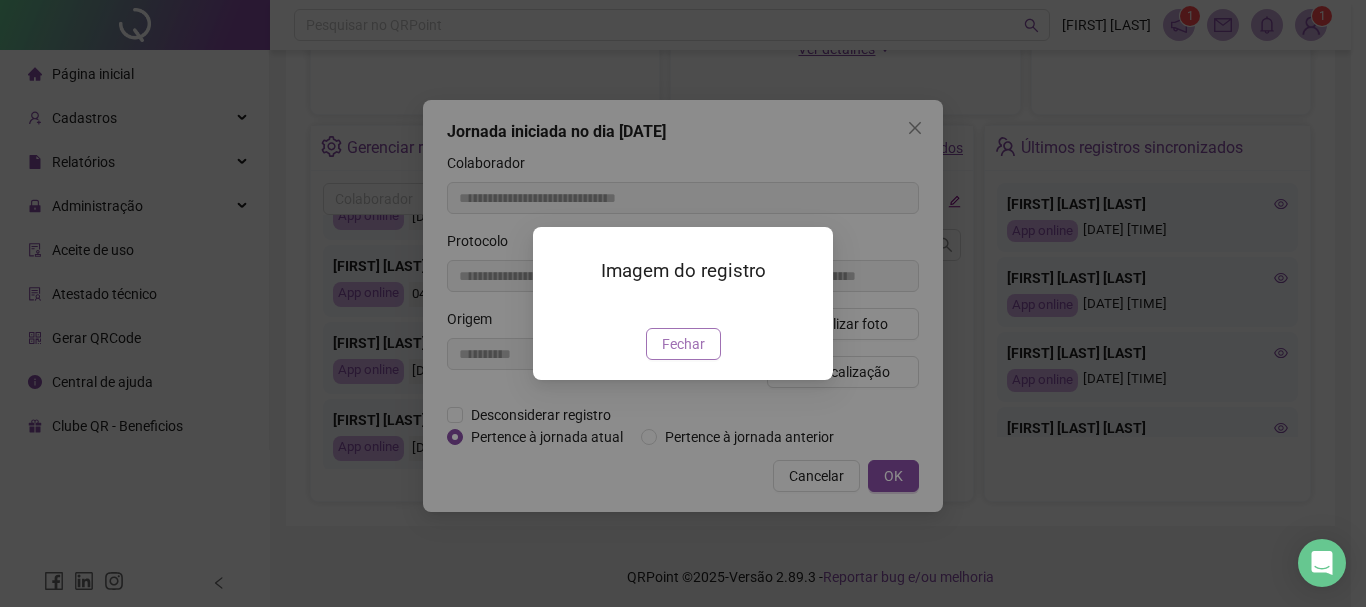 click on "Fechar" at bounding box center (683, 344) 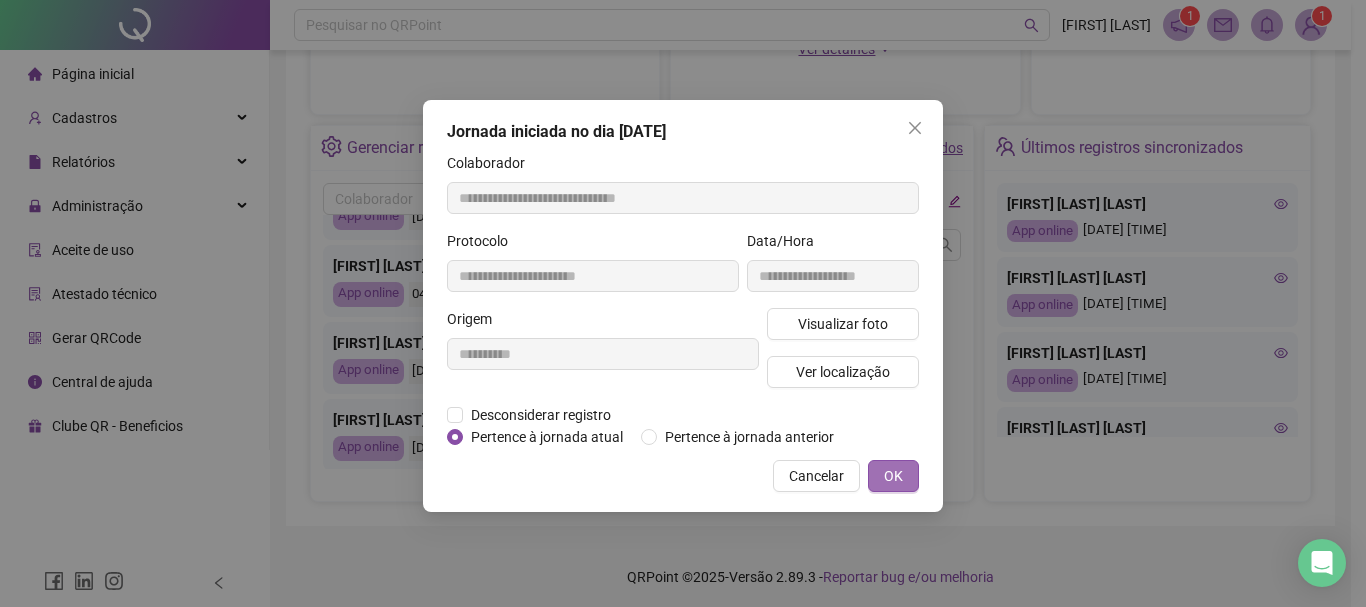 click on "OK" at bounding box center [893, 476] 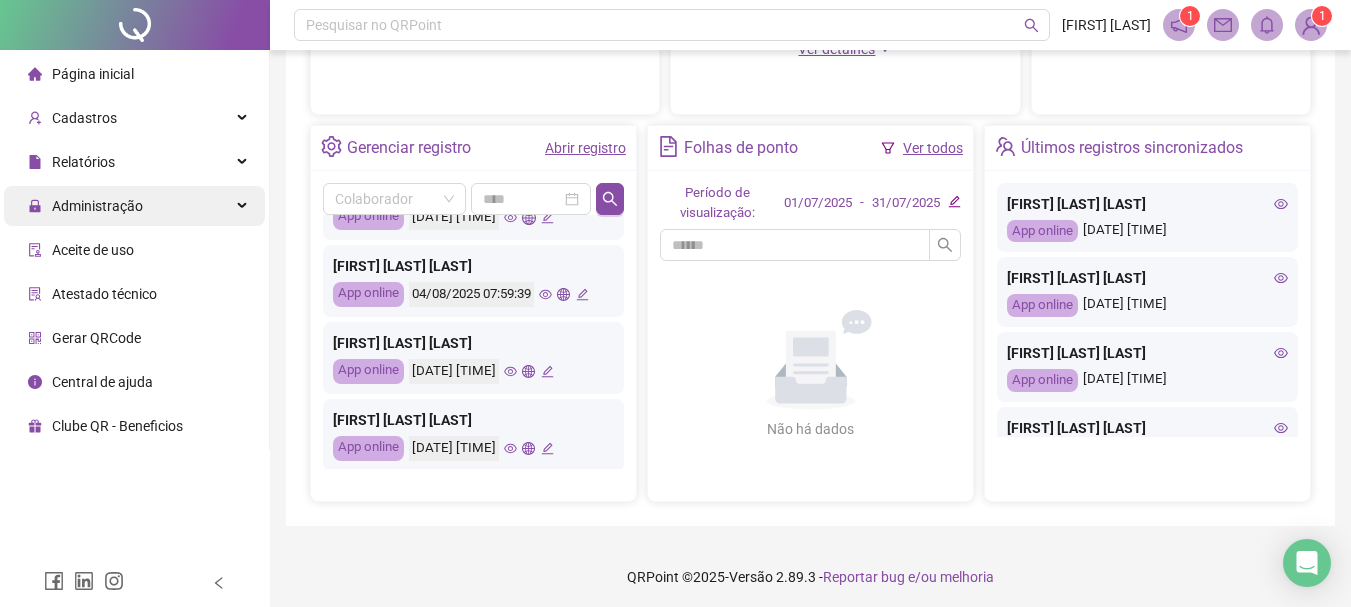 click on "Administração" at bounding box center (97, 206) 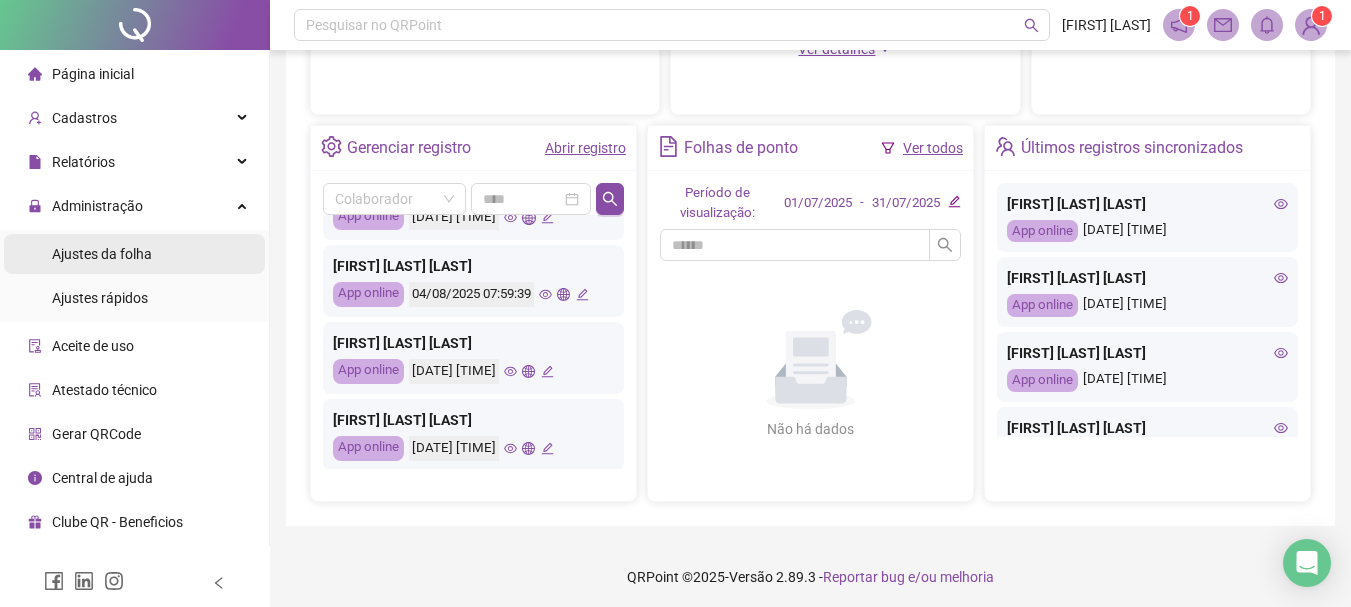 click on "Ajustes da folha" at bounding box center (102, 254) 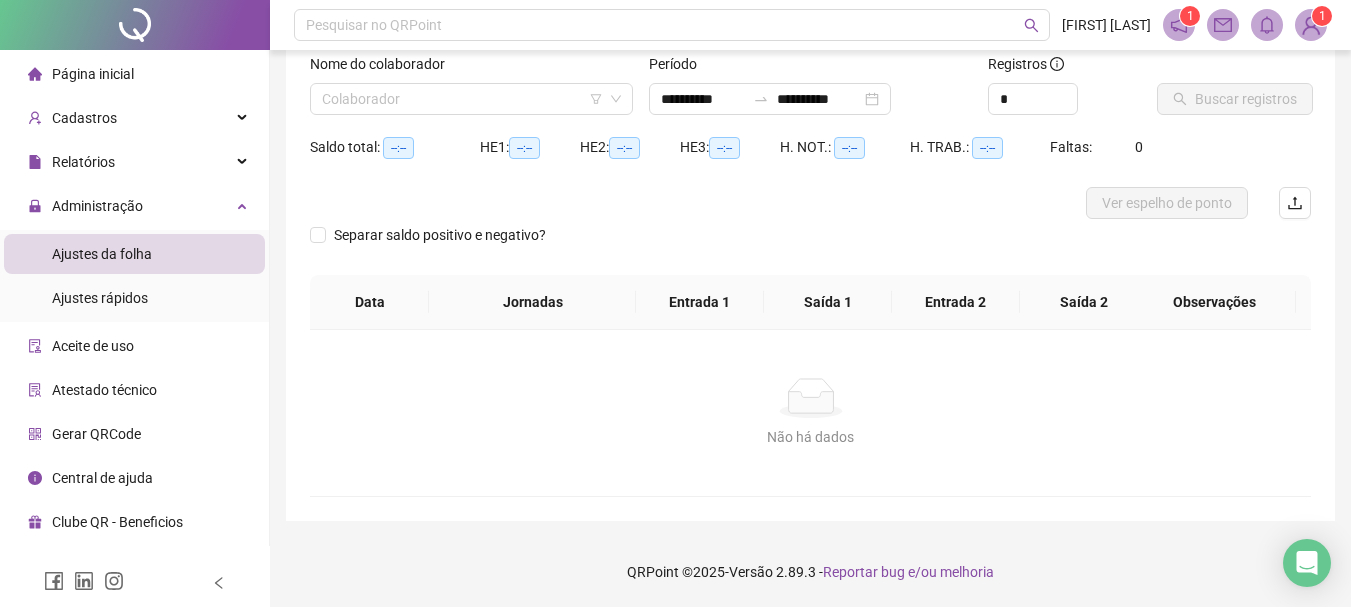 scroll, scrollTop: 131, scrollLeft: 0, axis: vertical 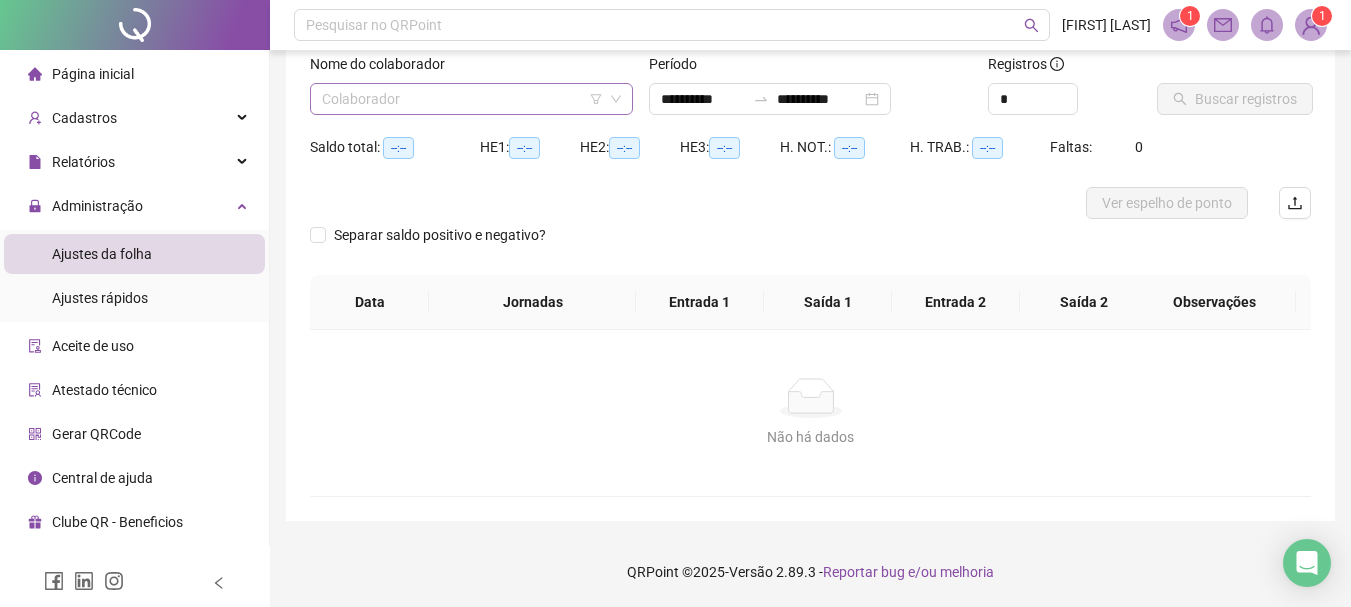 click at bounding box center (462, 99) 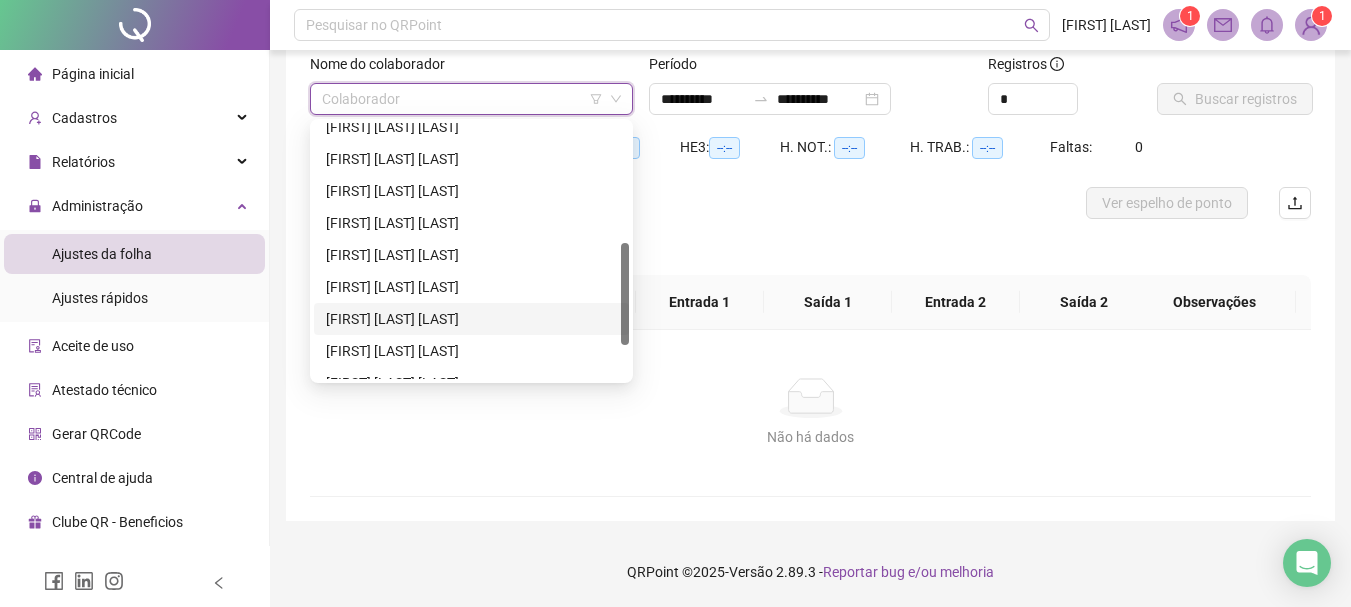 scroll, scrollTop: 384, scrollLeft: 0, axis: vertical 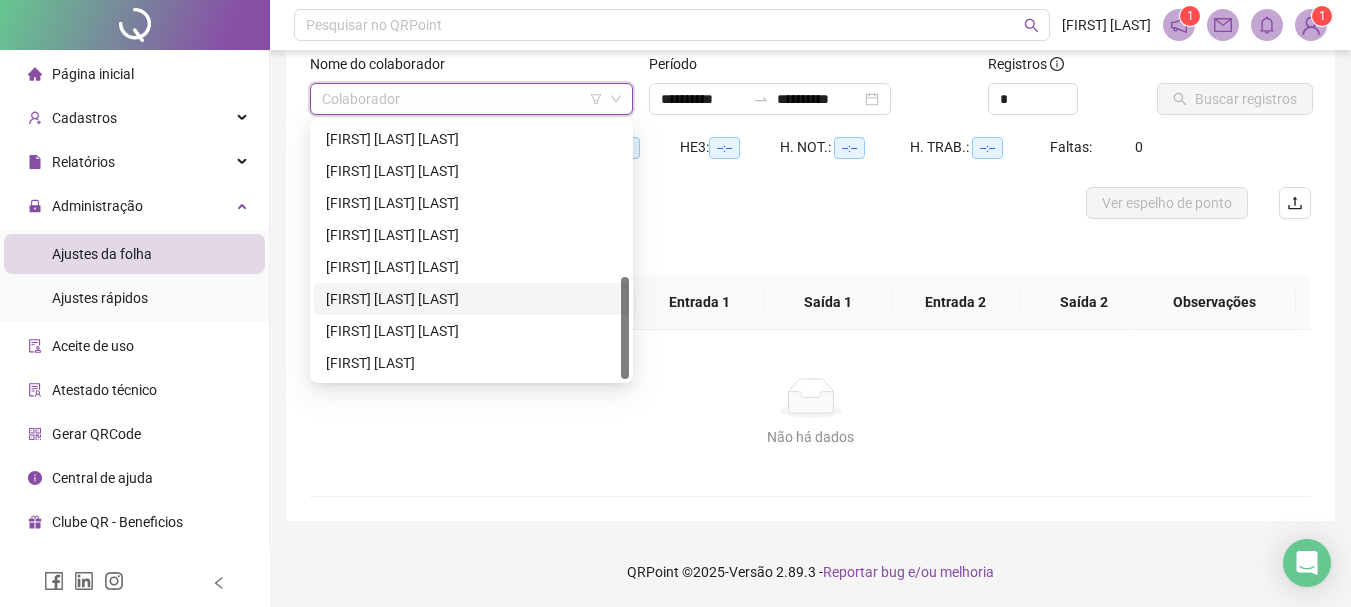 click on "[FIRST] [LAST] [LAST]" at bounding box center (471, 299) 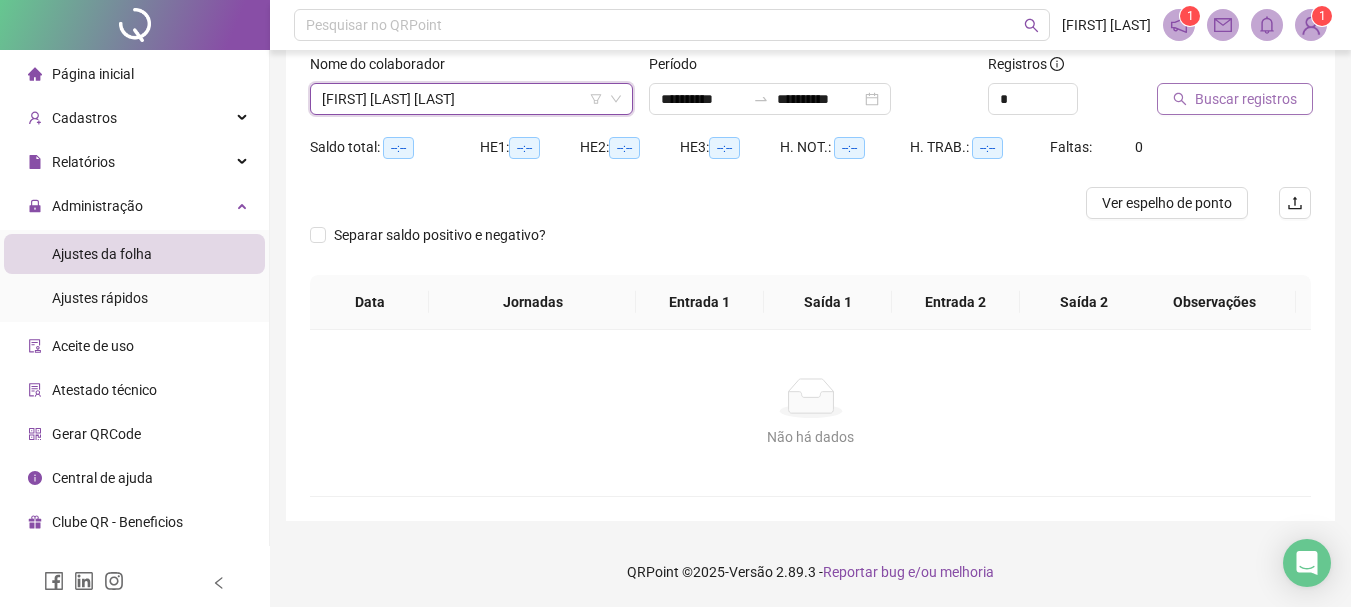 click on "Buscar registros" at bounding box center (1246, 99) 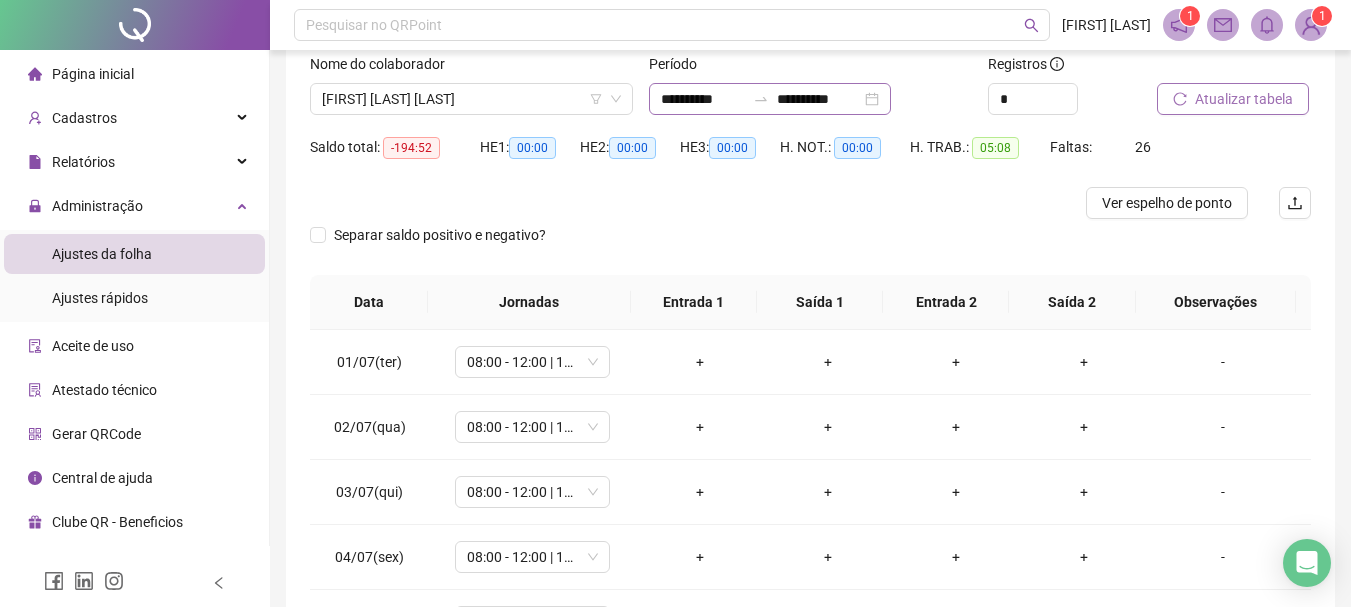 click on "**********" at bounding box center [770, 99] 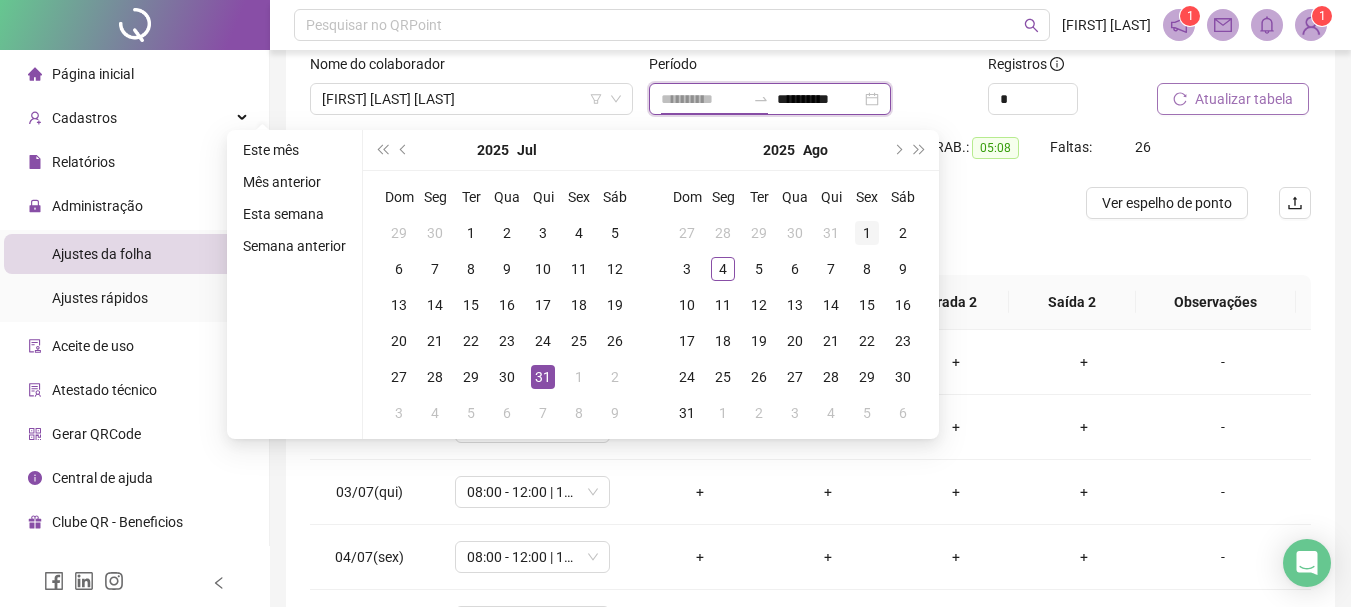 type on "**********" 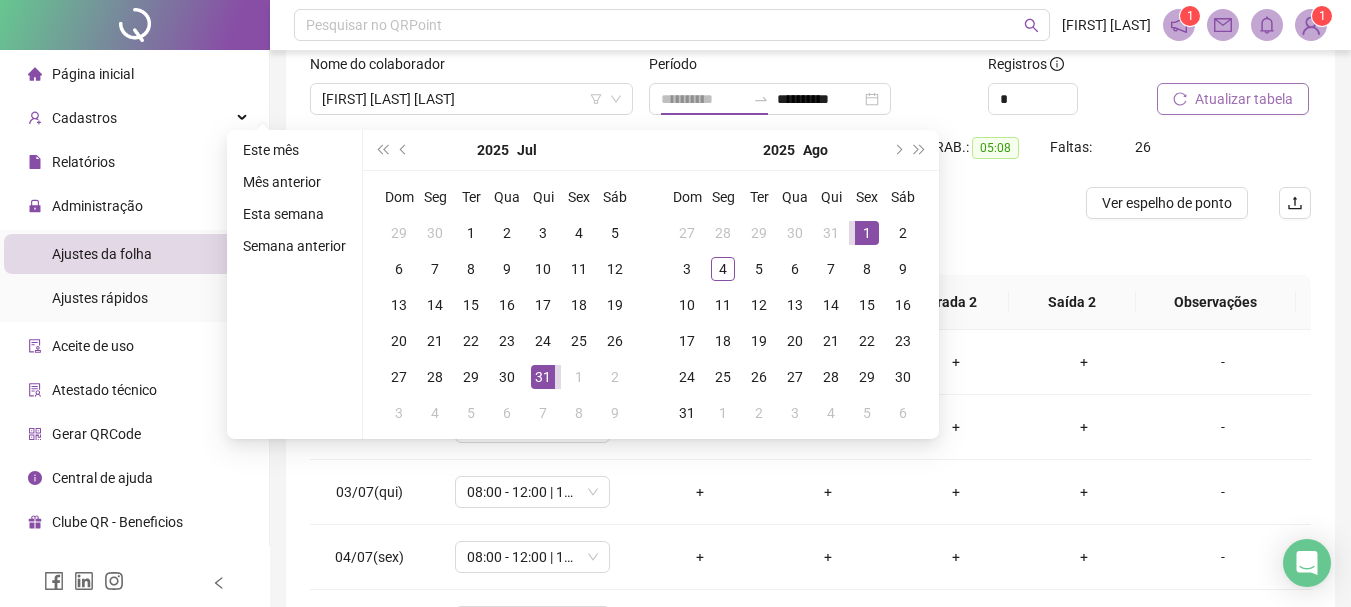 click on "1" at bounding box center [867, 233] 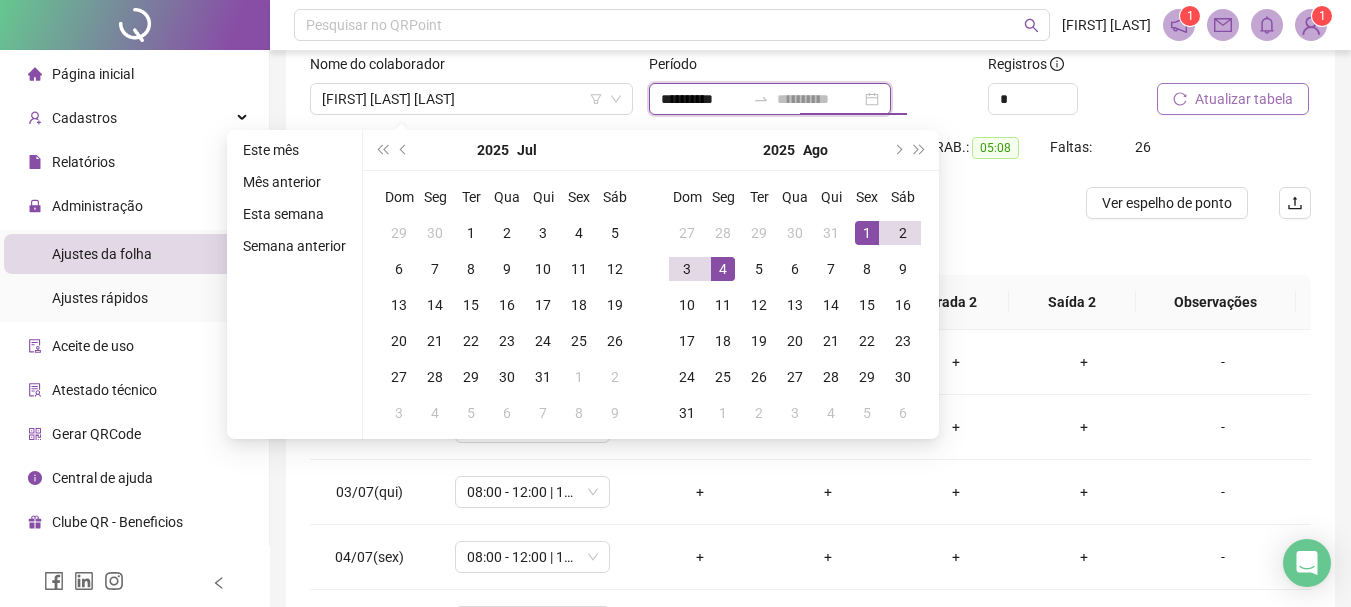 type on "**********" 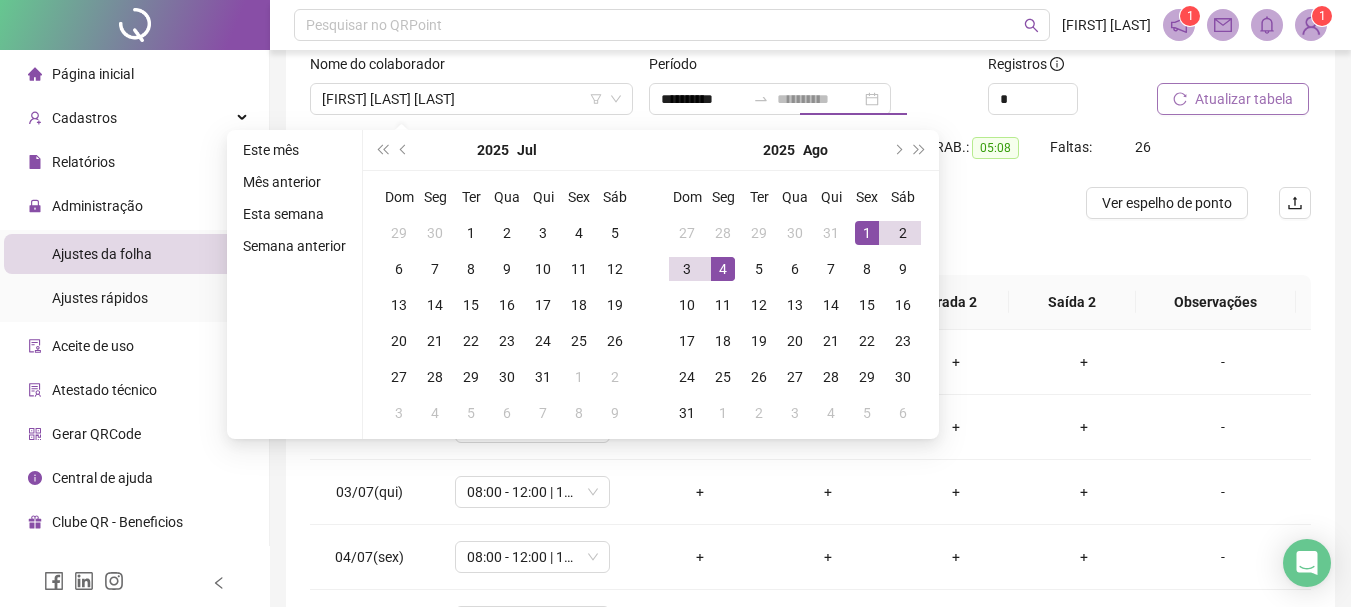 click on "4" at bounding box center [723, 269] 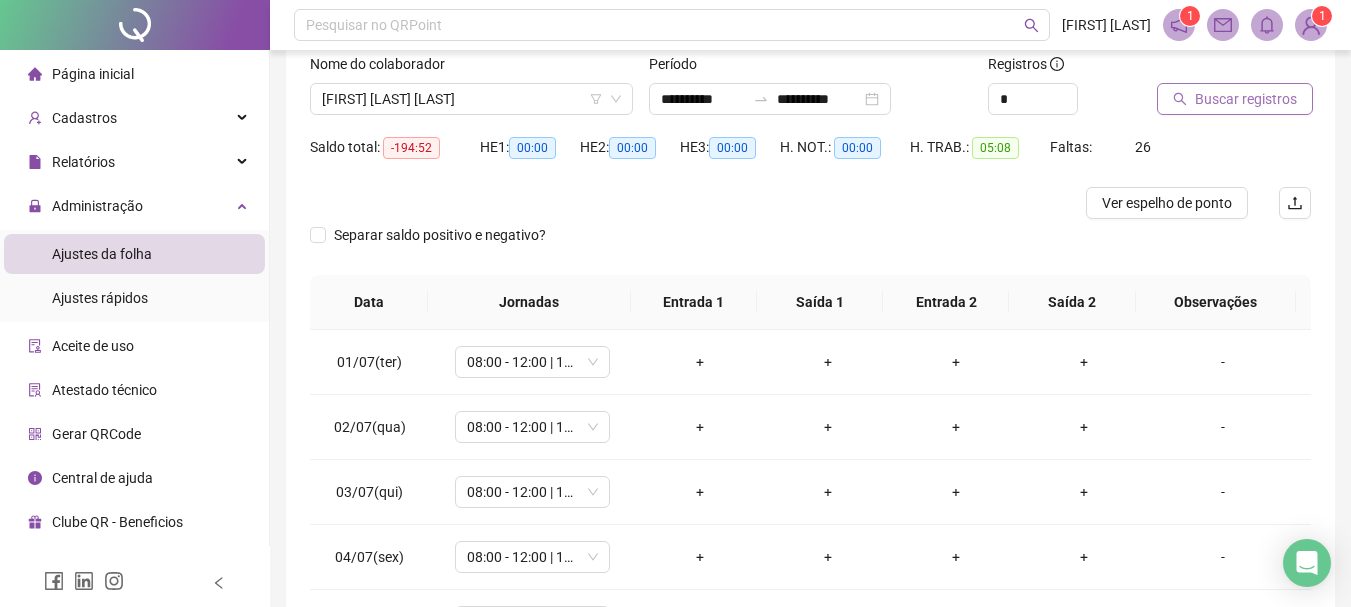 click 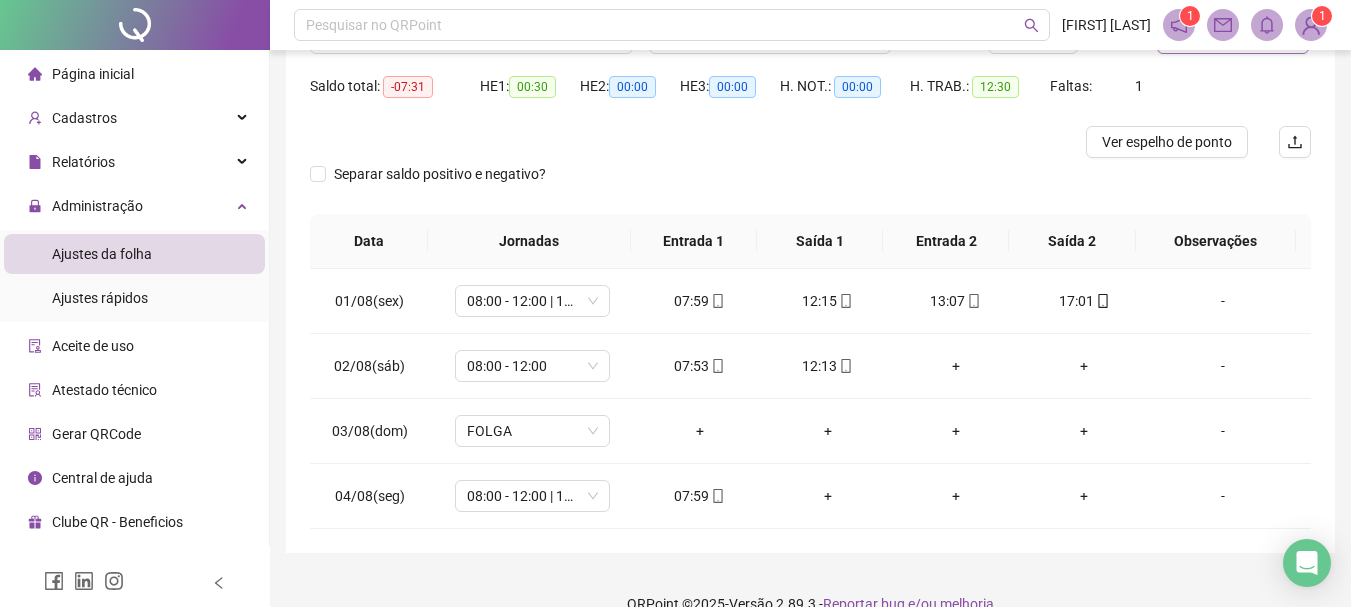 scroll, scrollTop: 224, scrollLeft: 0, axis: vertical 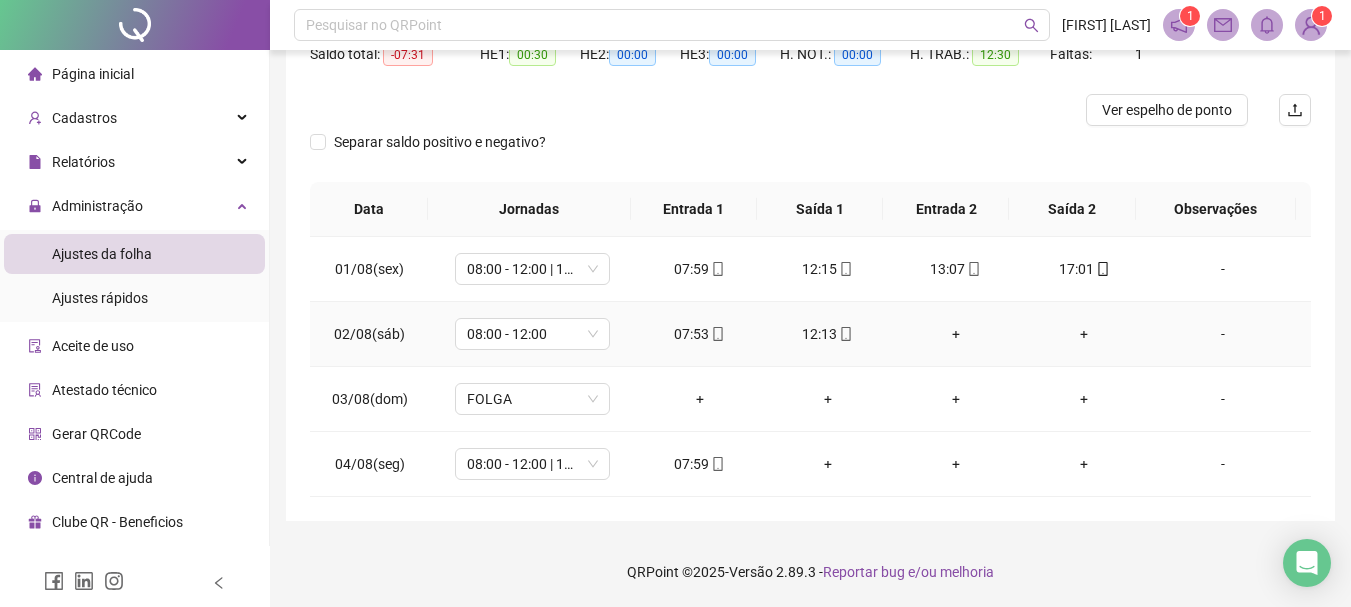 click on "12:13" at bounding box center [828, 334] 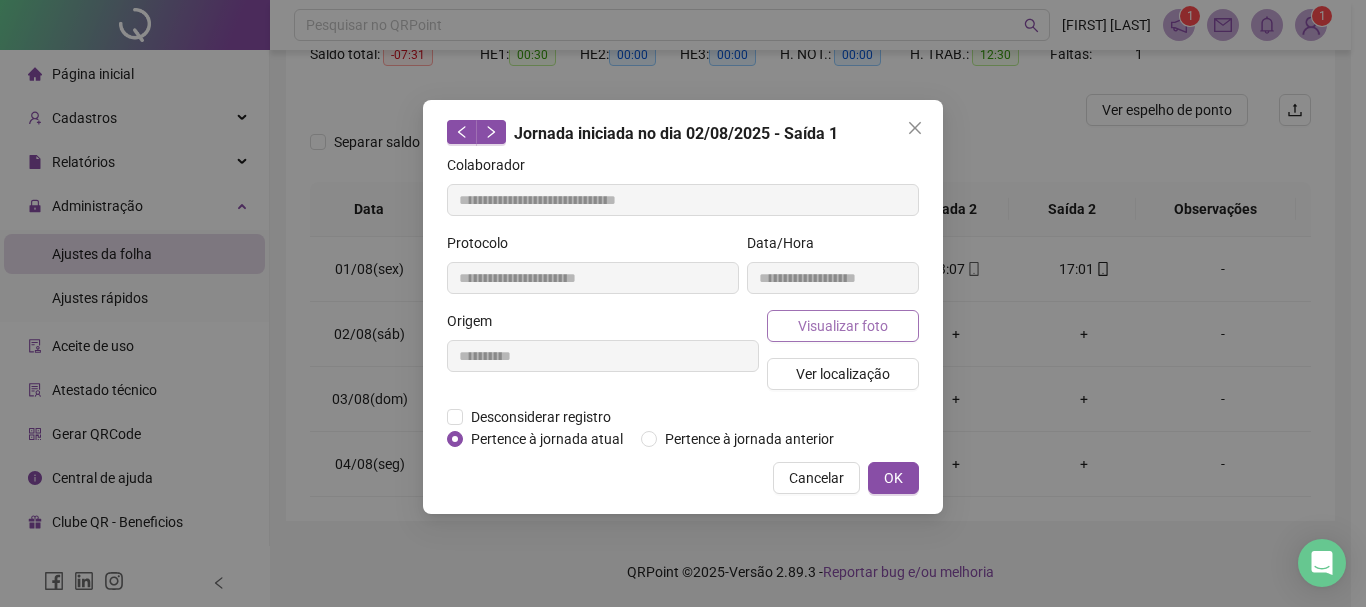 click on "Visualizar foto" at bounding box center [843, 326] 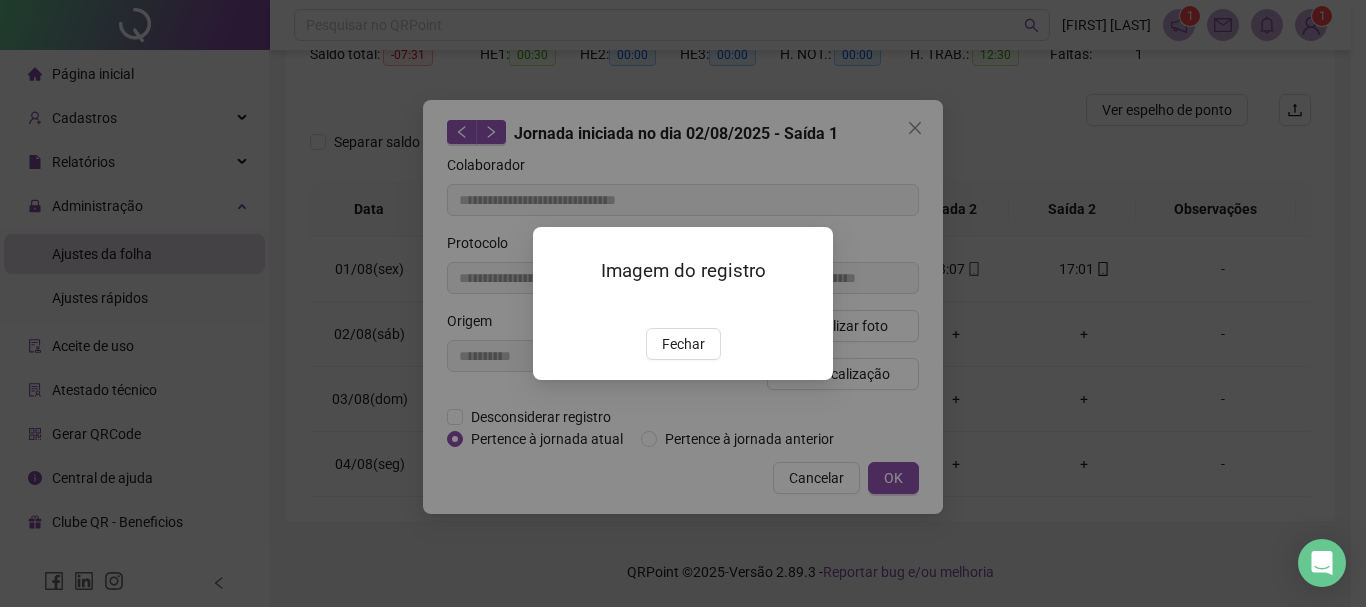 click at bounding box center (557, 307) 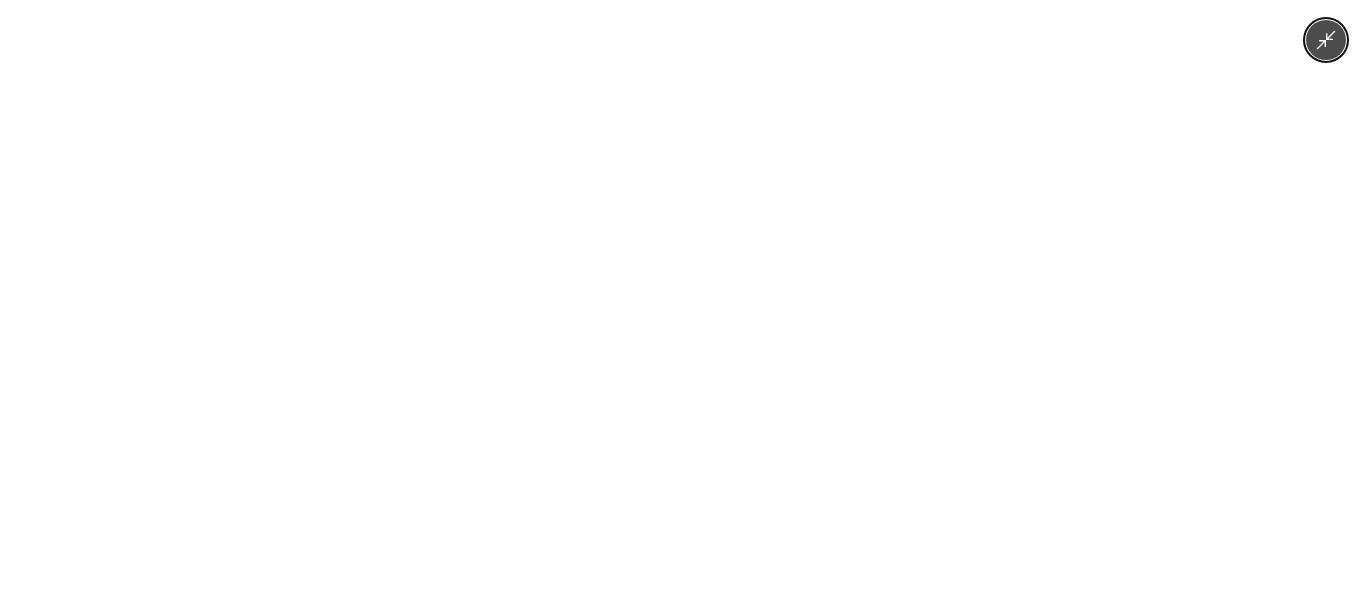 click at bounding box center [683, 303] 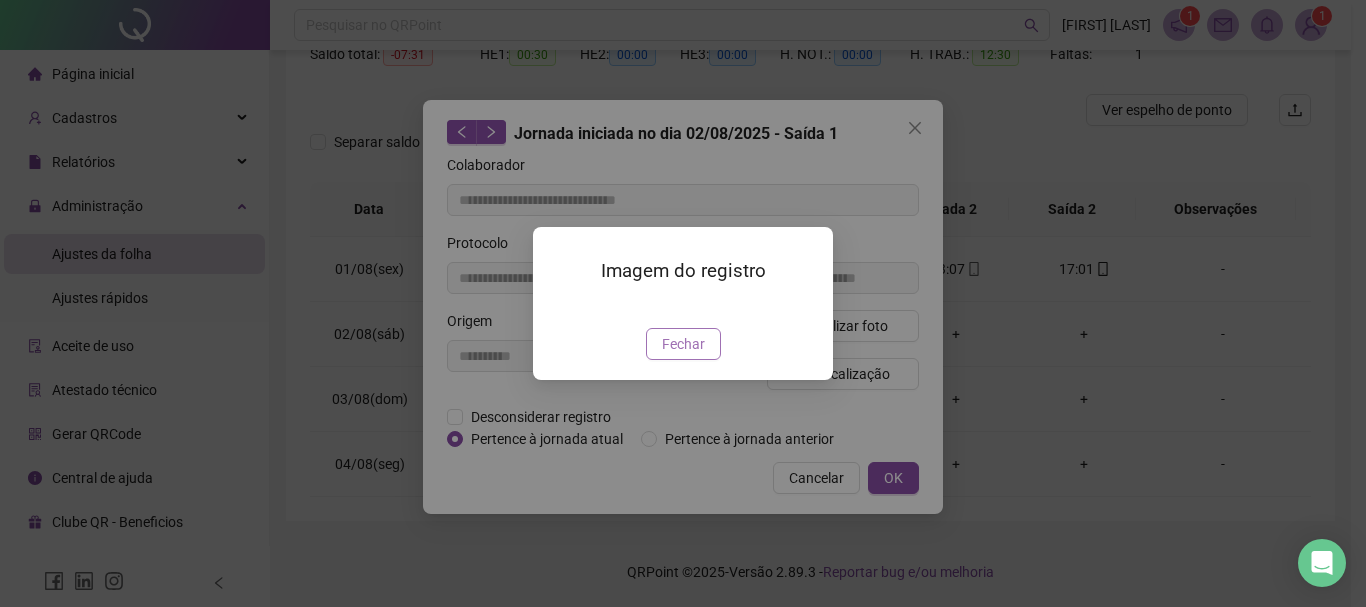 click on "Fechar" at bounding box center (683, 344) 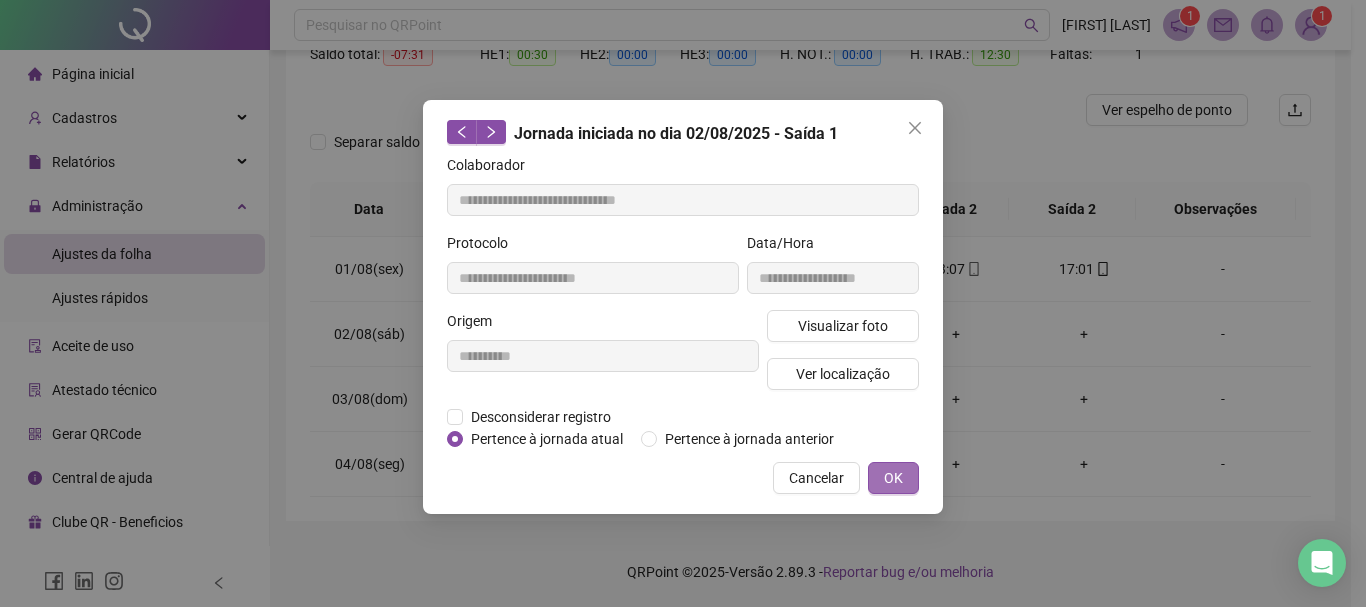 click on "OK" at bounding box center (893, 478) 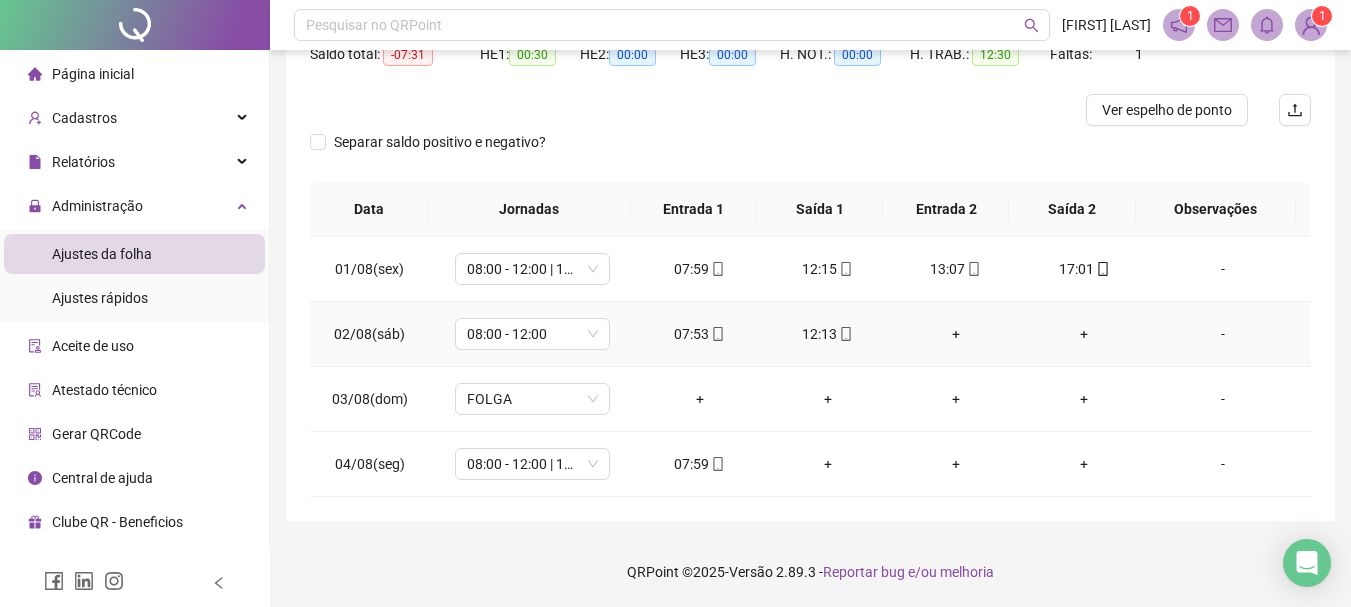 click at bounding box center (717, 334) 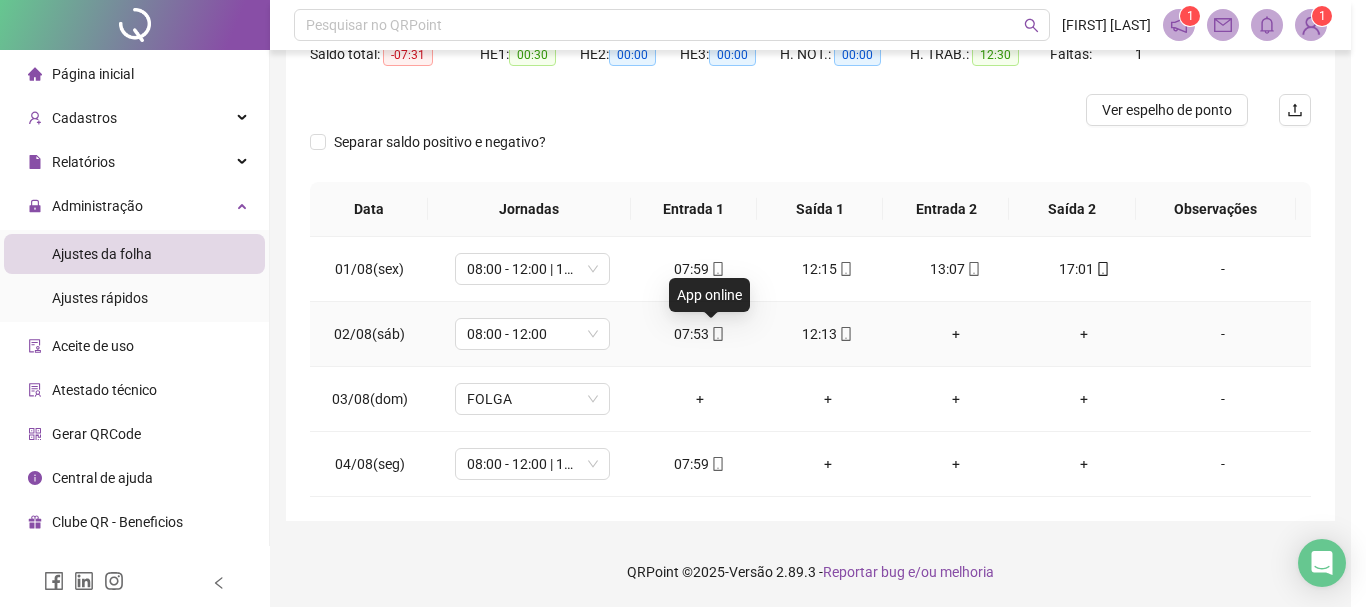 type on "**********" 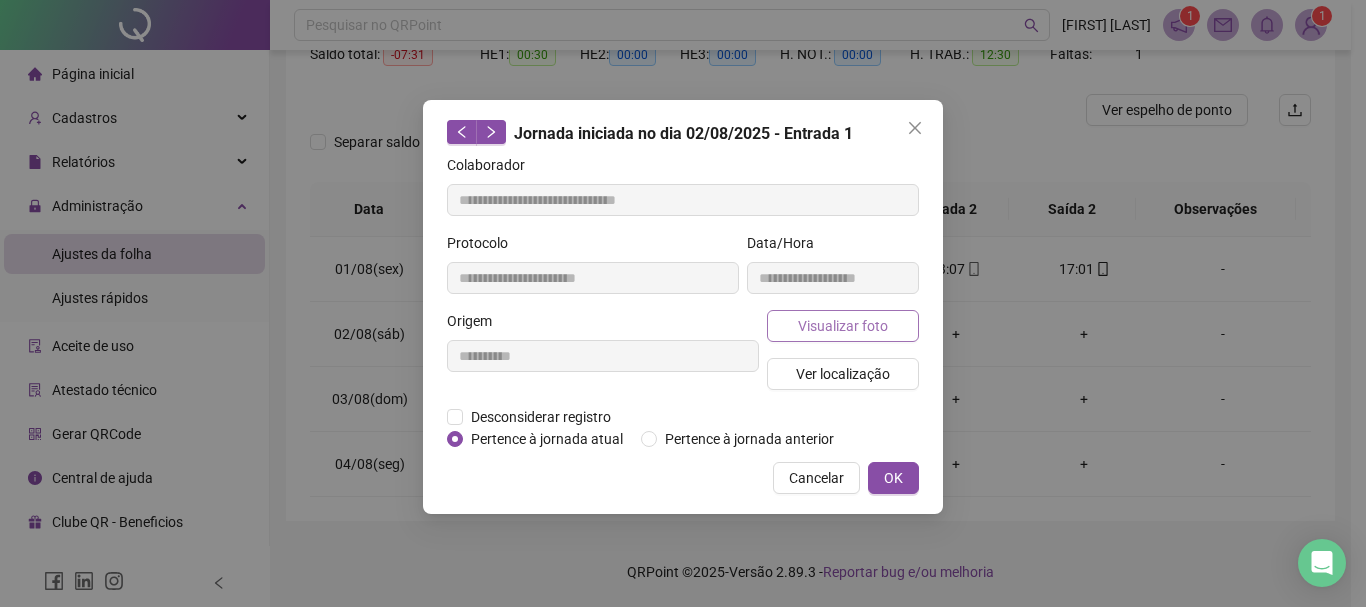 click on "Visualizar foto" at bounding box center [843, 326] 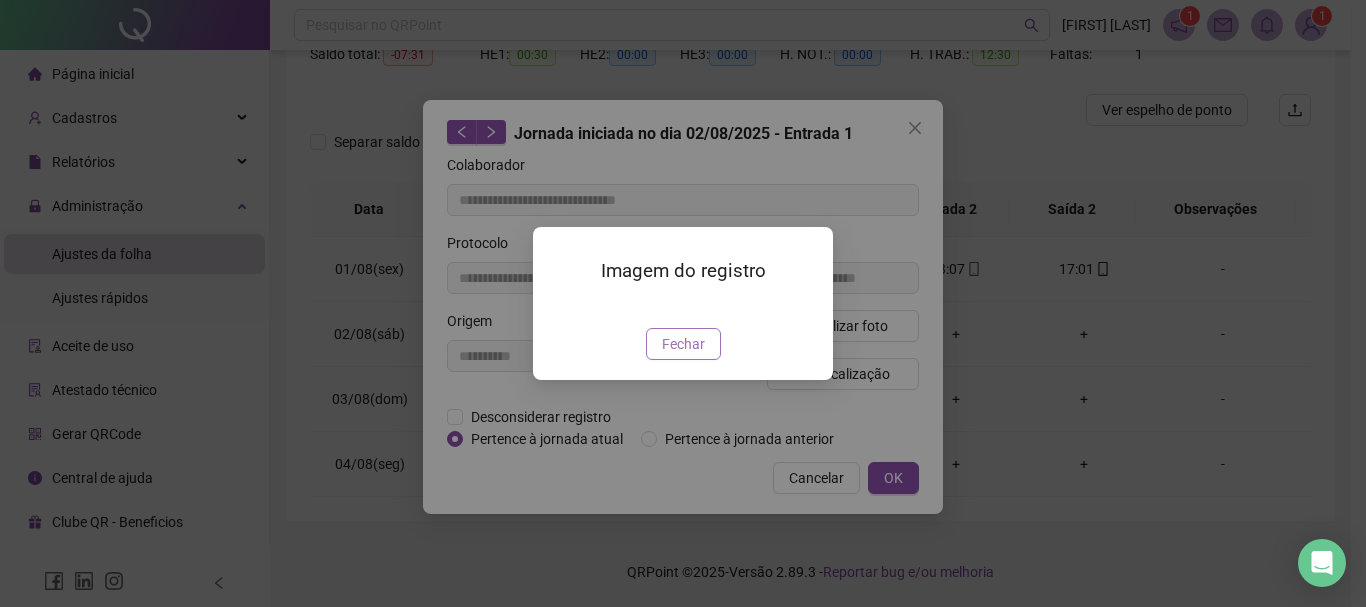 click on "Fechar" at bounding box center [683, 344] 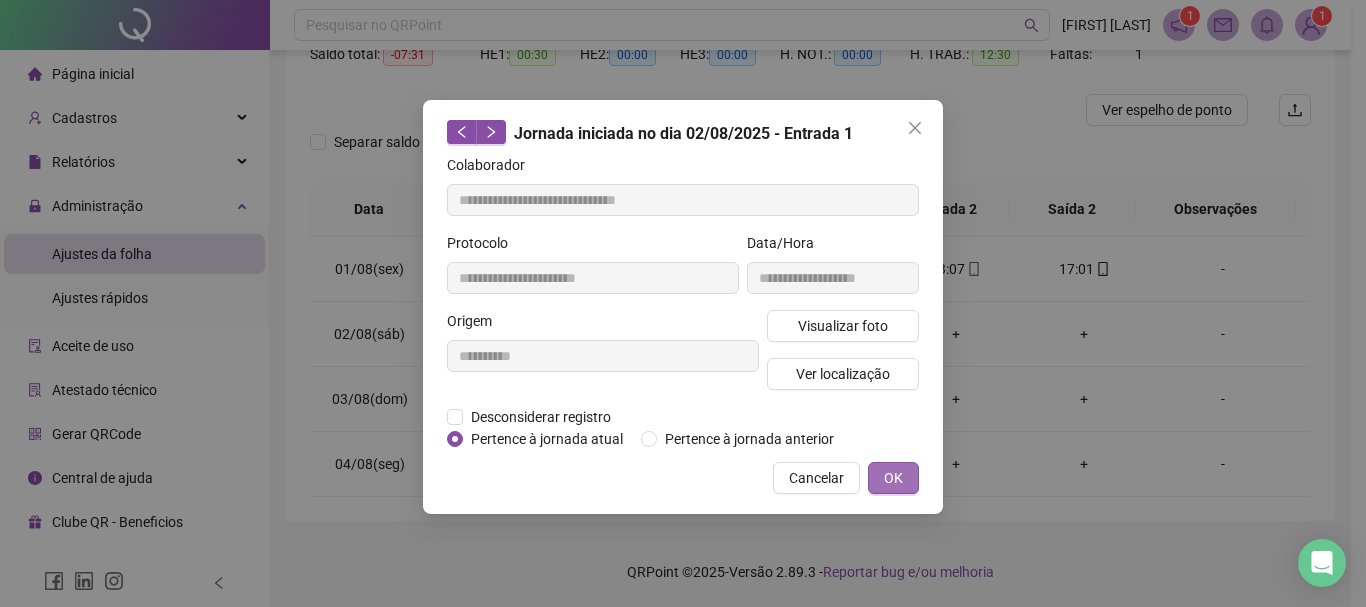 click on "OK" at bounding box center (893, 478) 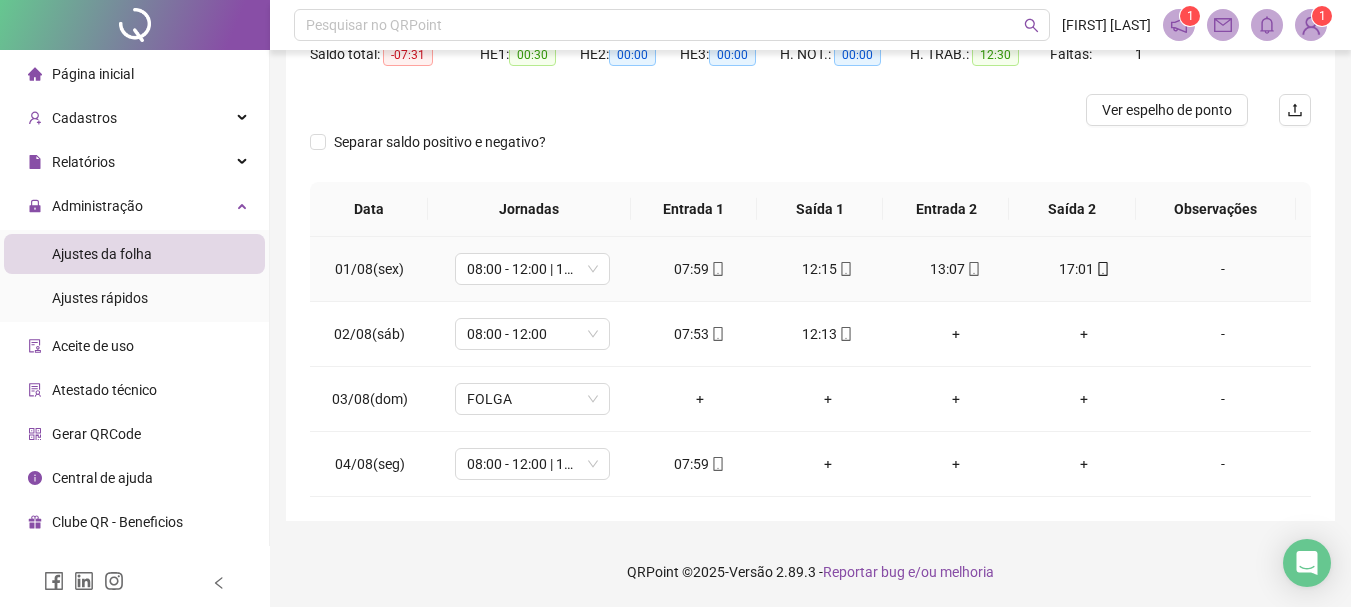 click on "17:01" at bounding box center [1084, 269] 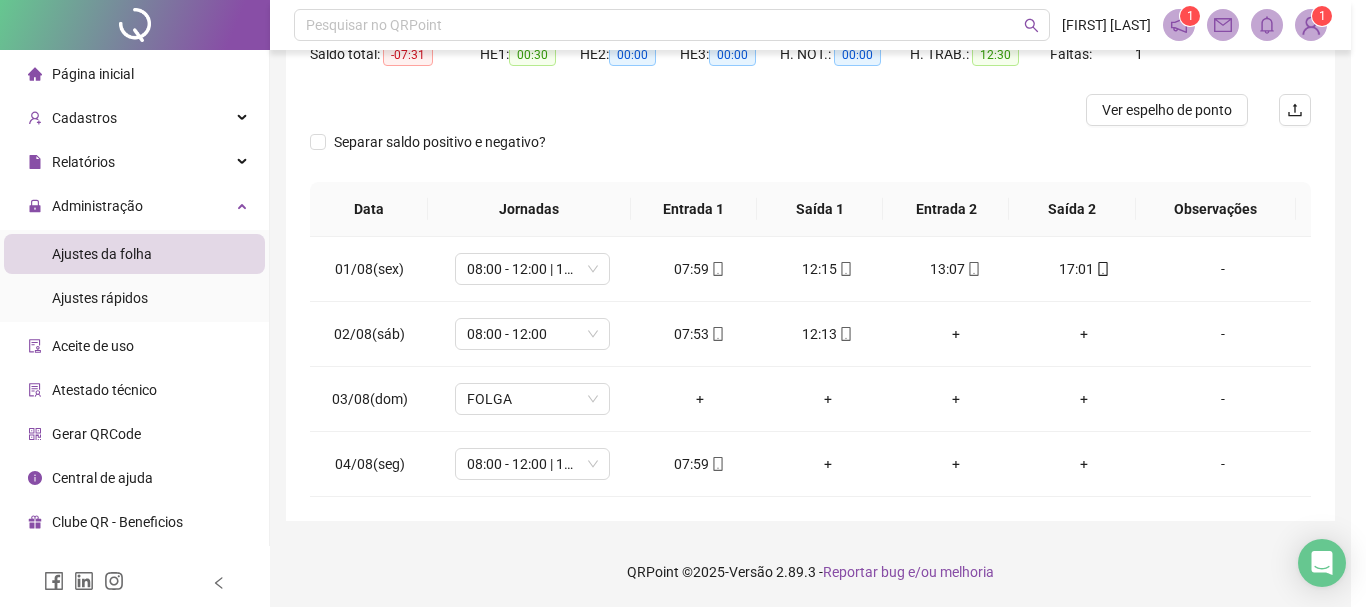 type on "**********" 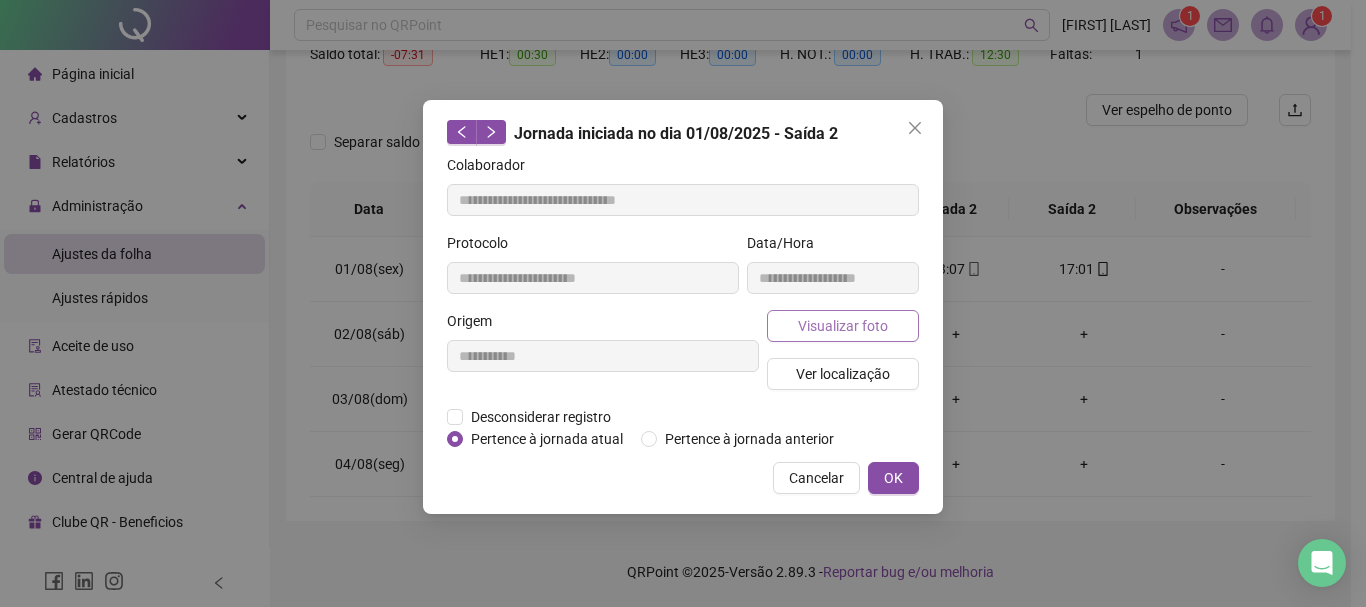 click on "Visualizar foto" at bounding box center (843, 326) 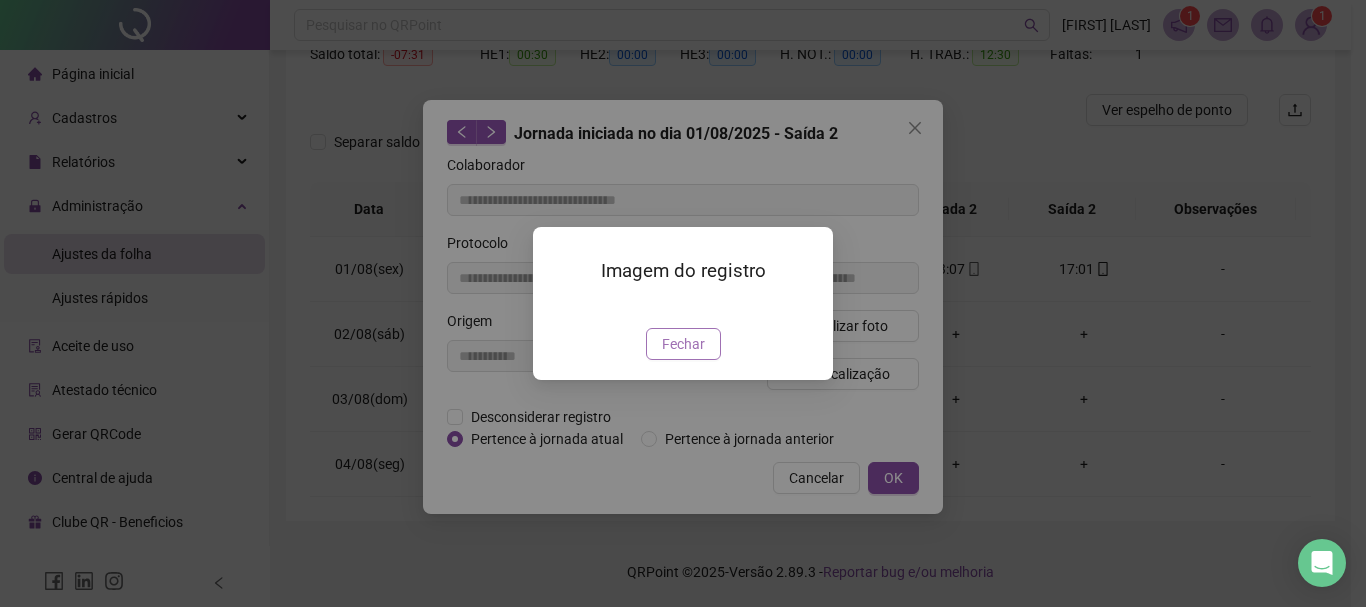 click on "Fechar" at bounding box center [683, 344] 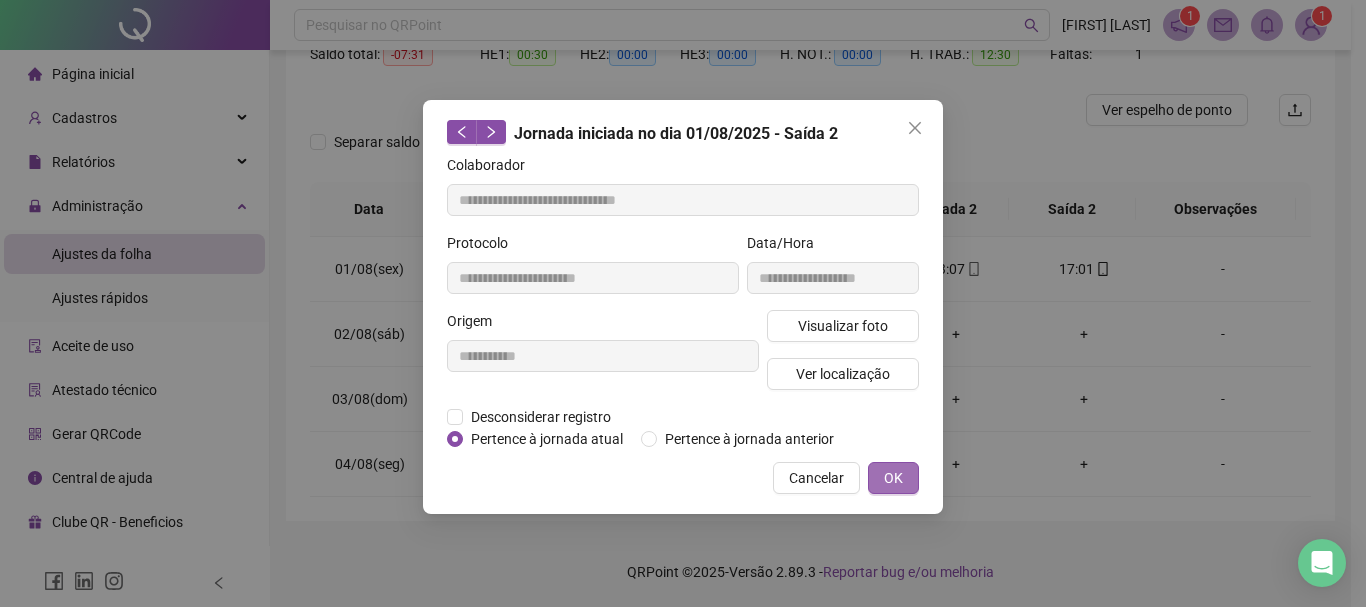 click on "OK" at bounding box center [893, 478] 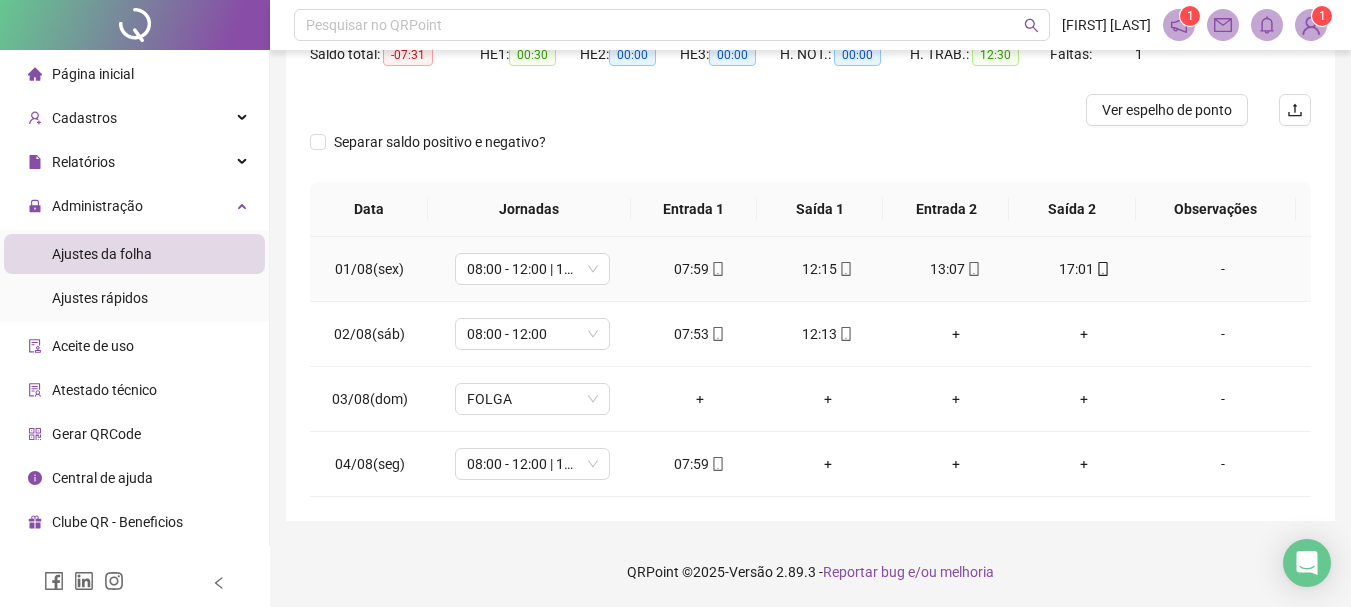 click on "13:07" at bounding box center [956, 269] 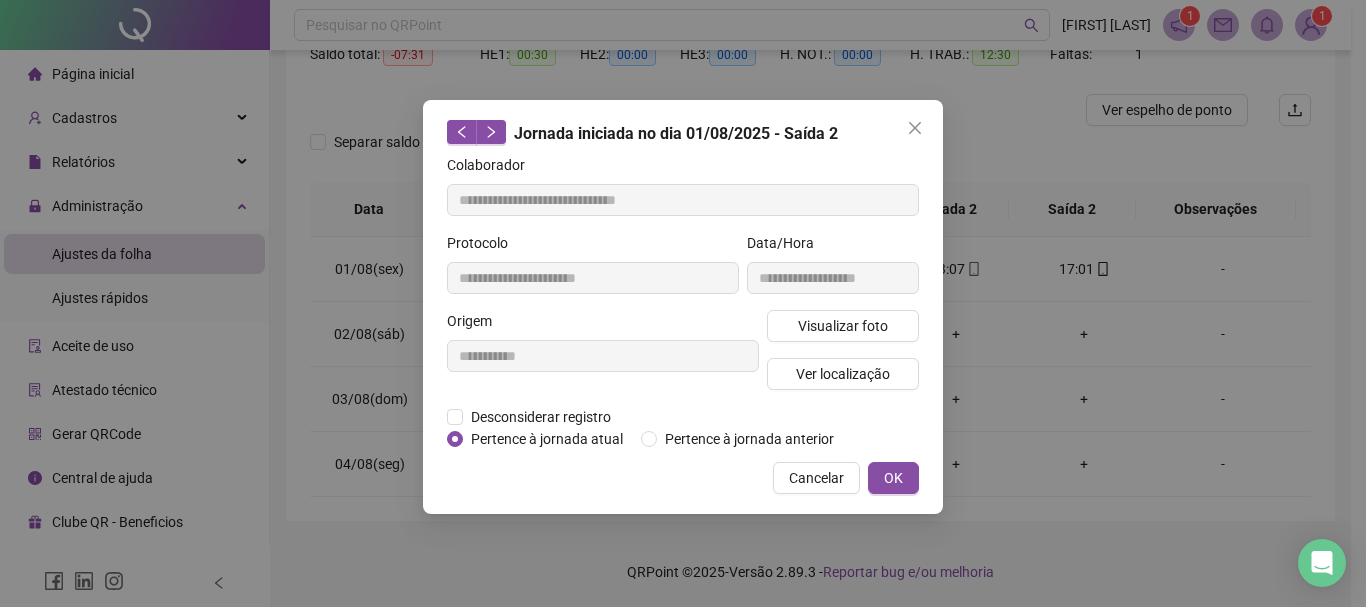 type on "**********" 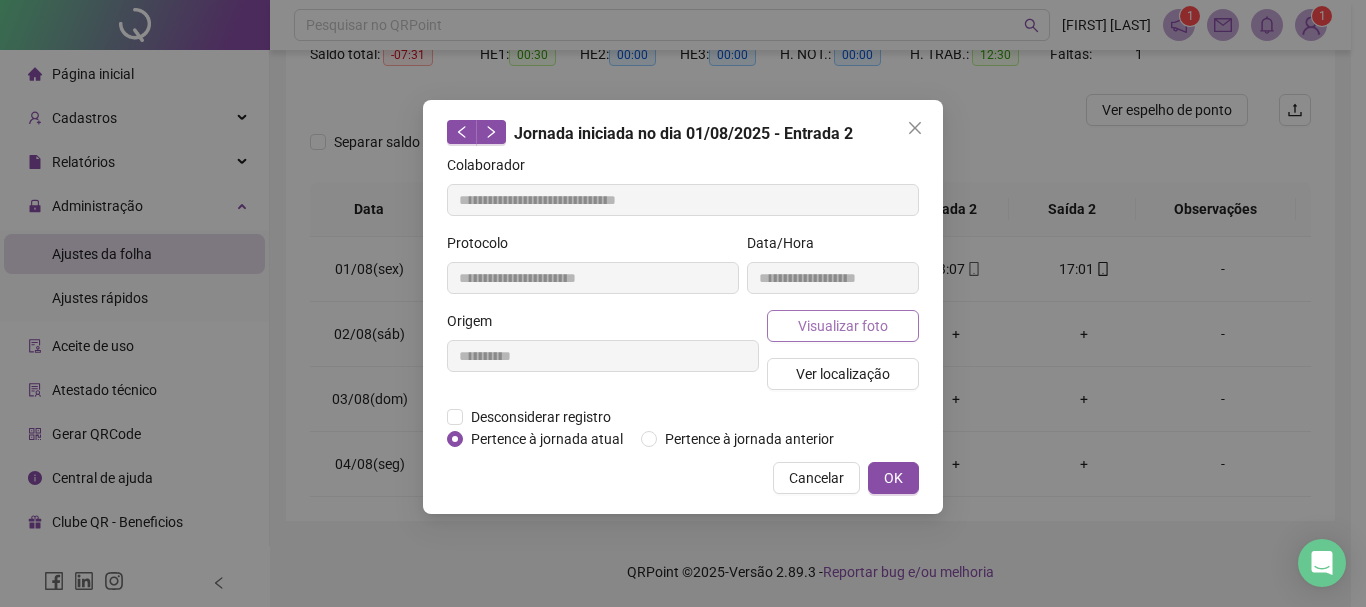click on "Visualizar foto" at bounding box center (843, 326) 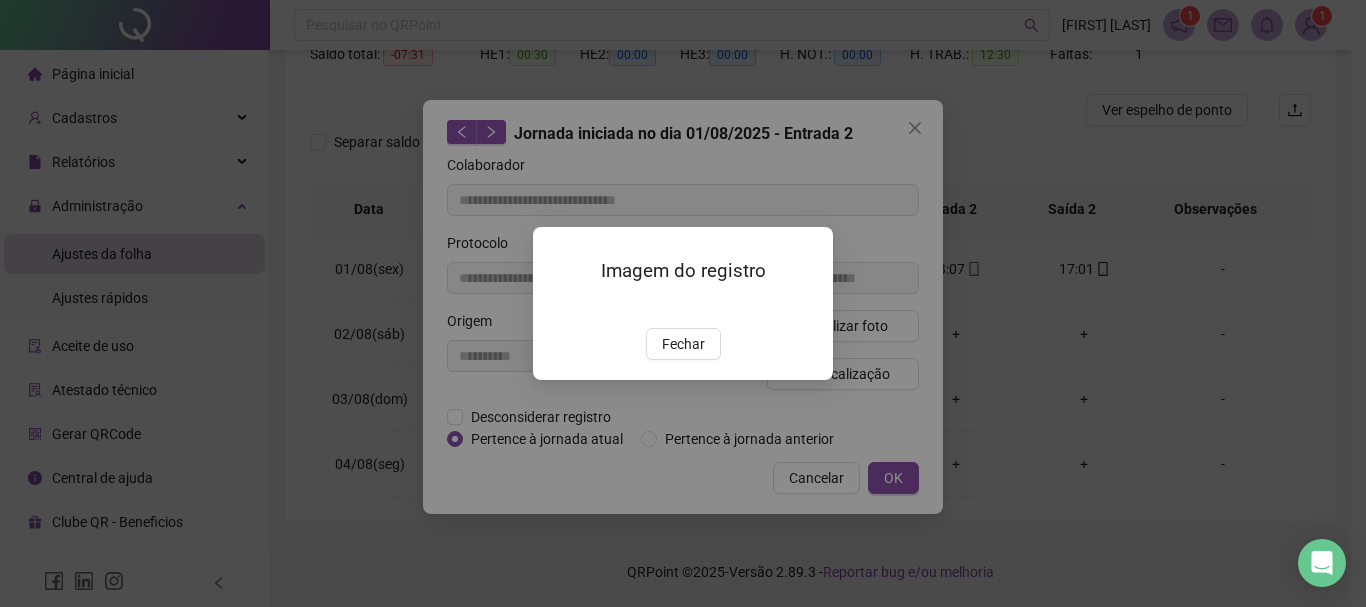 click at bounding box center (557, 307) 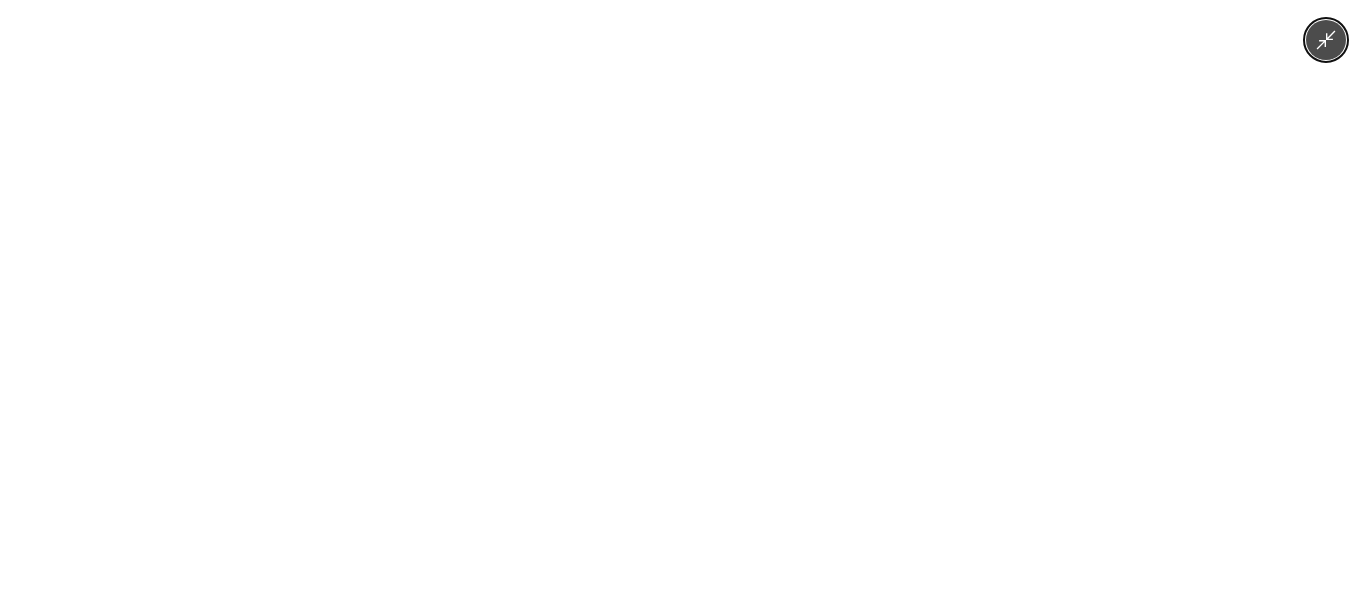 click at bounding box center (683, 303) 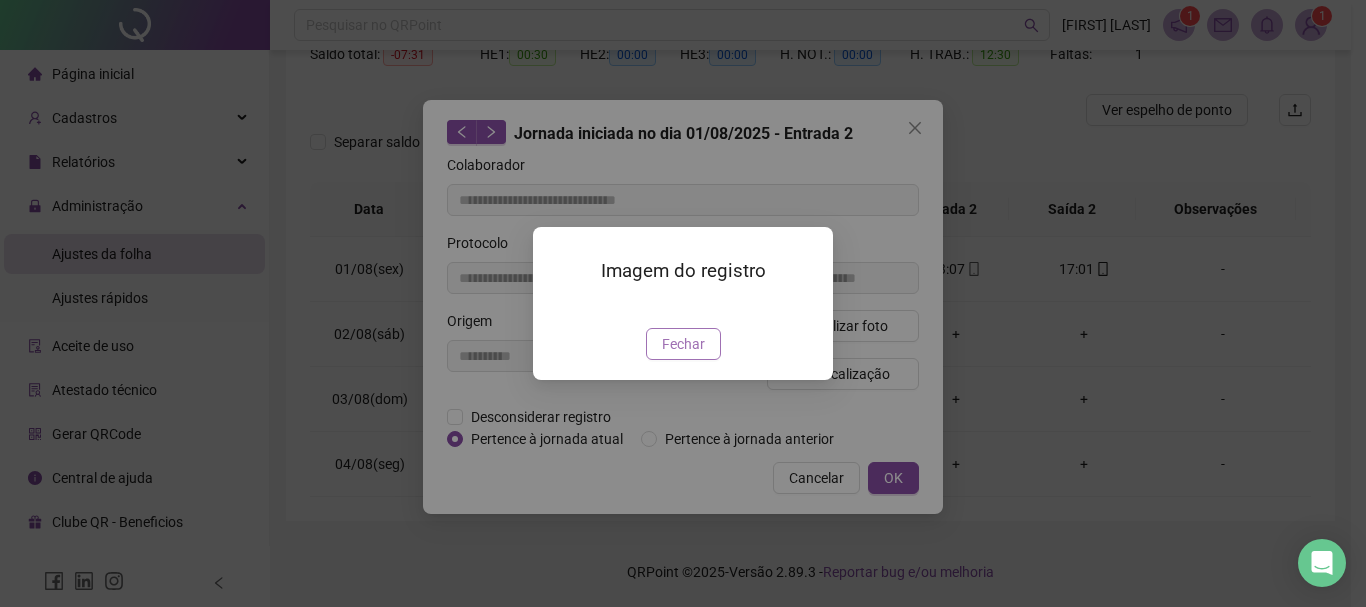 click on "Fechar" at bounding box center [683, 344] 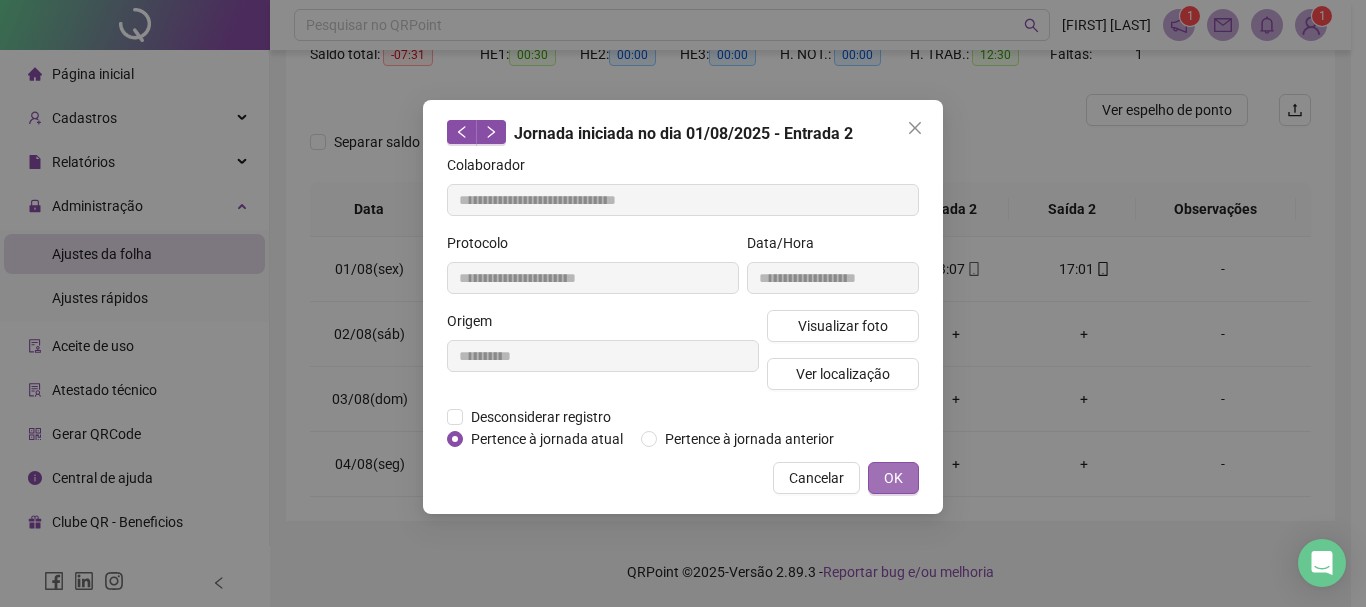 click on "OK" at bounding box center (893, 478) 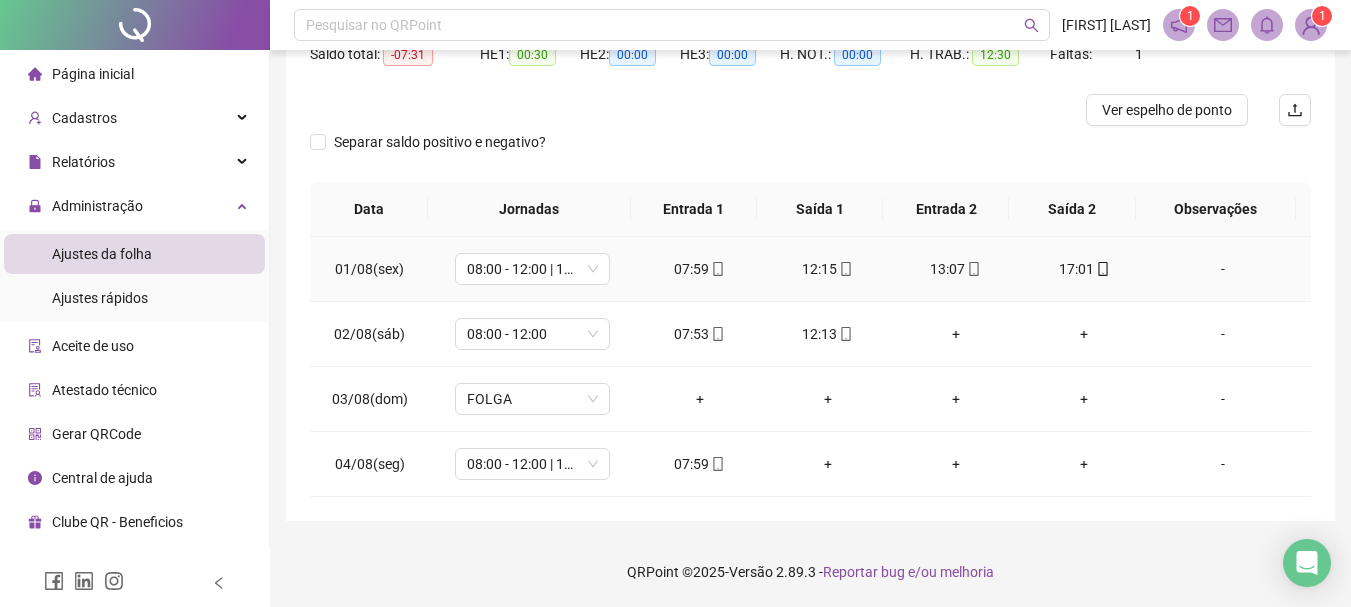 click 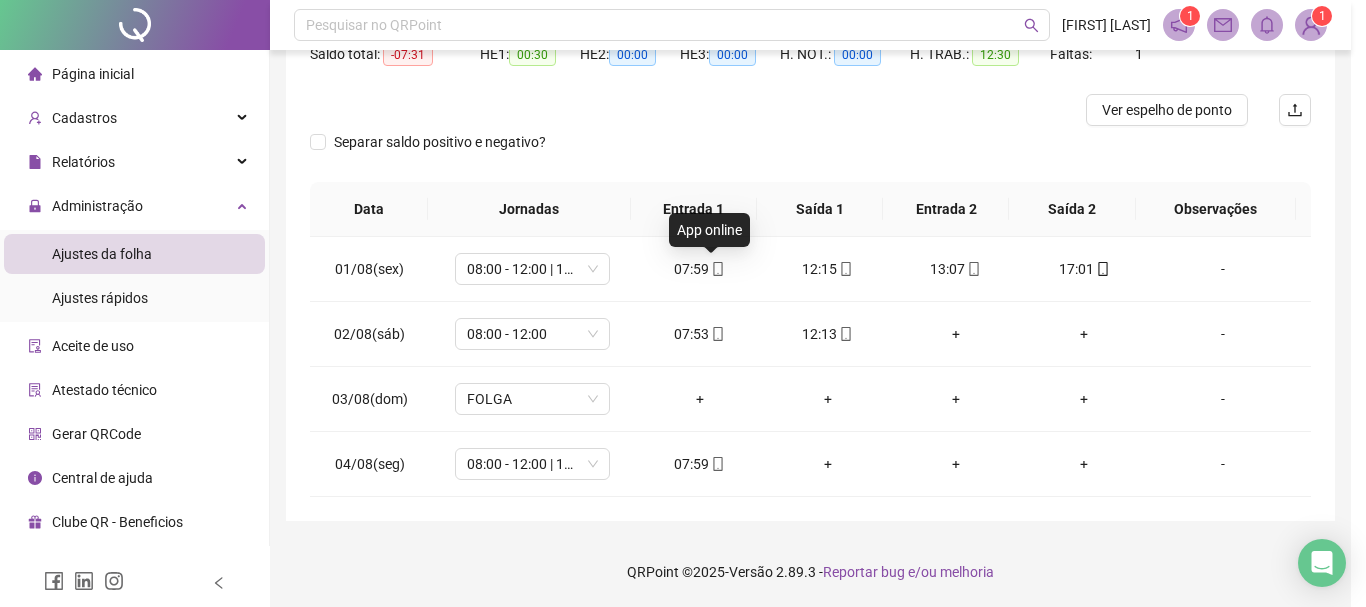 type on "**********" 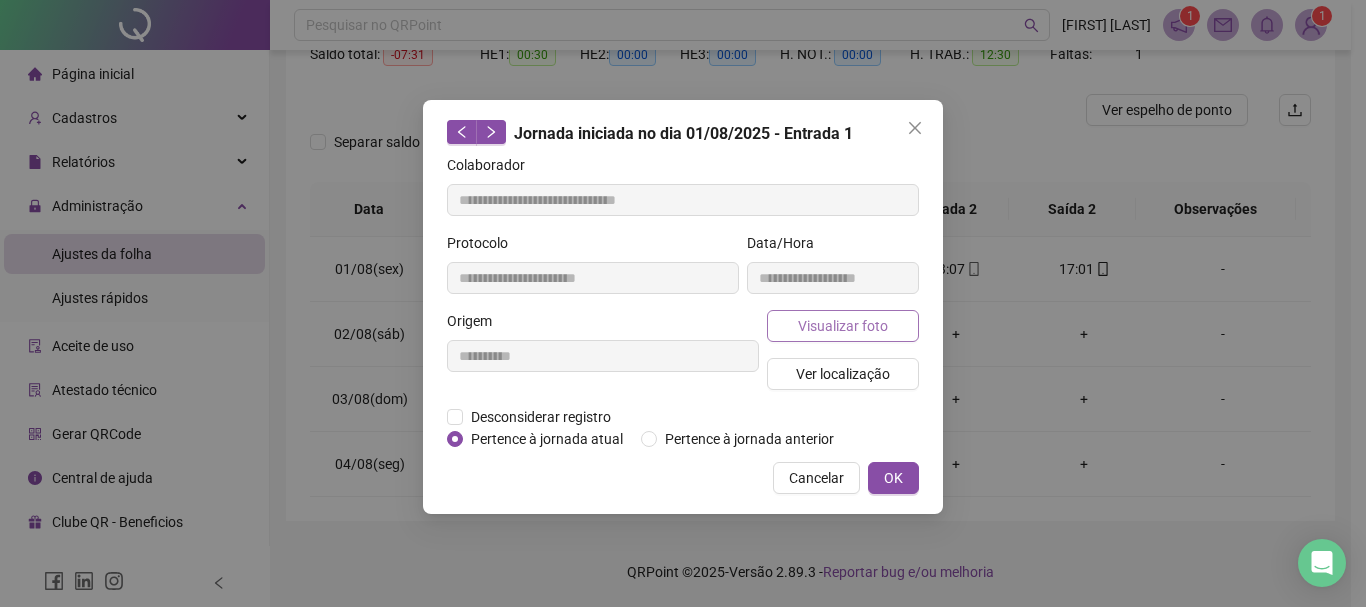 click on "Visualizar foto" at bounding box center [843, 326] 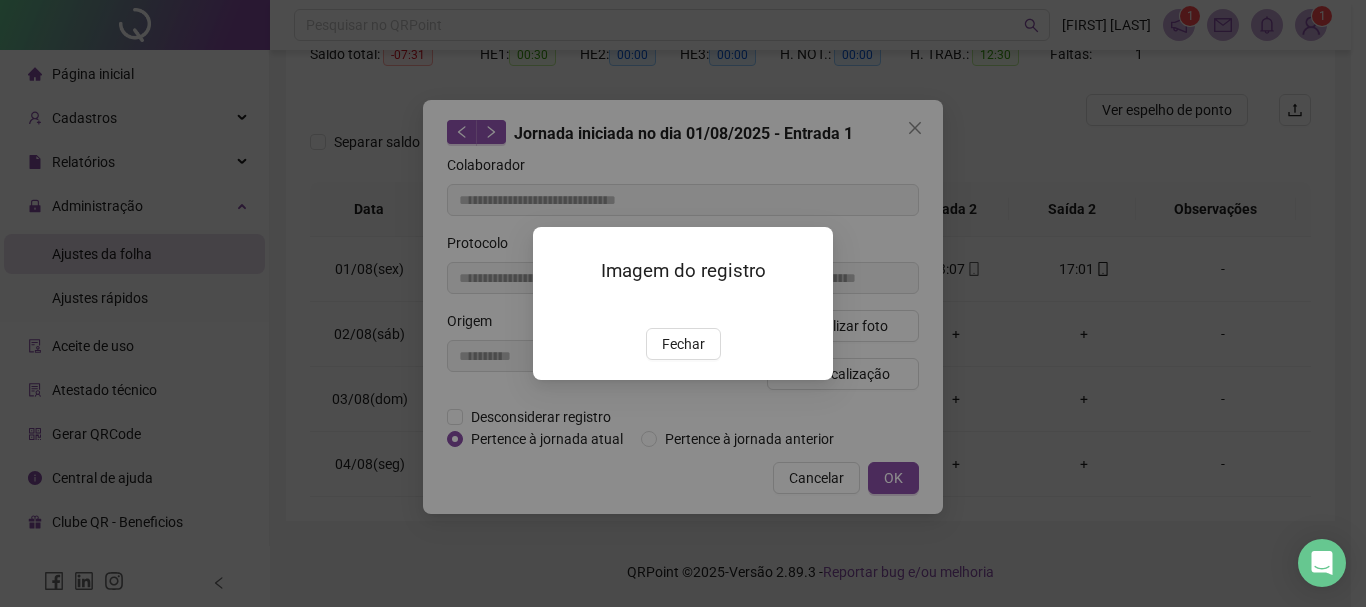 click at bounding box center [557, 307] 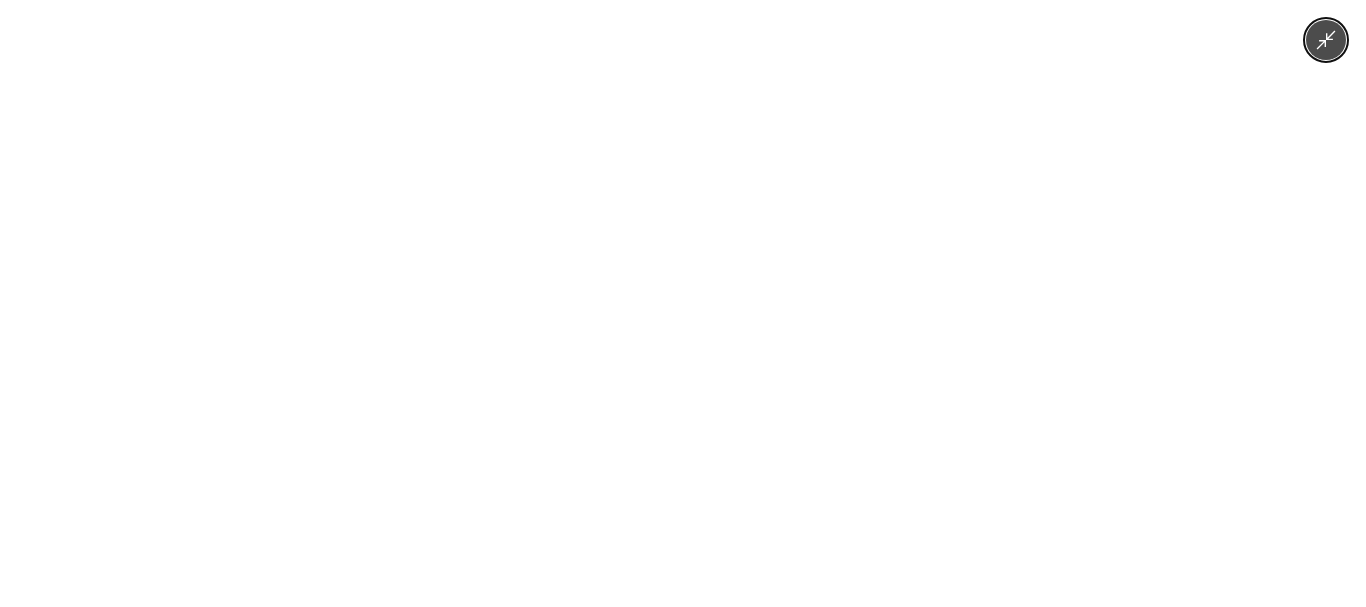 click at bounding box center (683, 303) 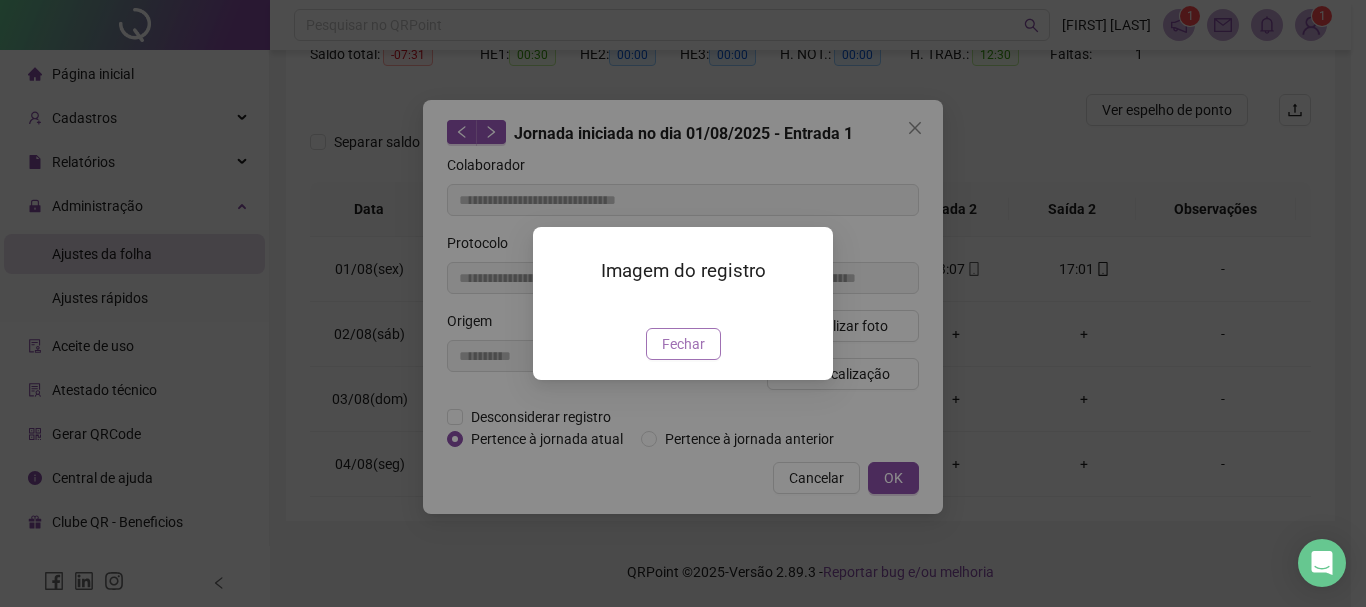 click on "Fechar" at bounding box center [683, 344] 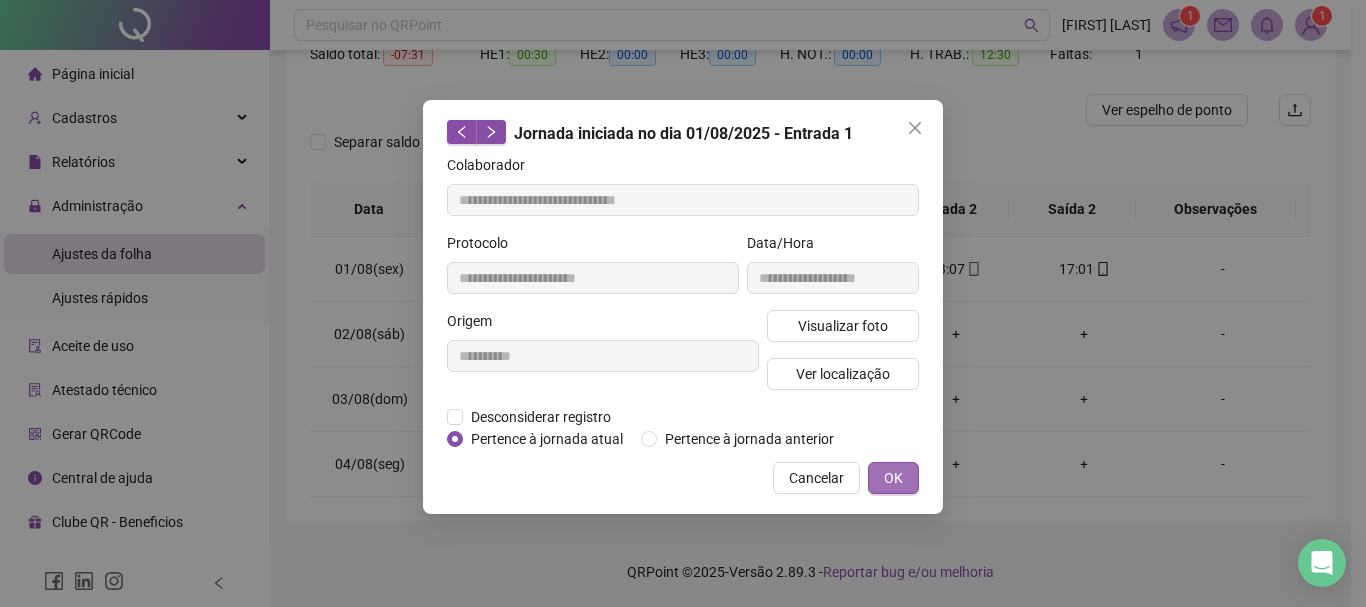 click on "OK" at bounding box center [893, 478] 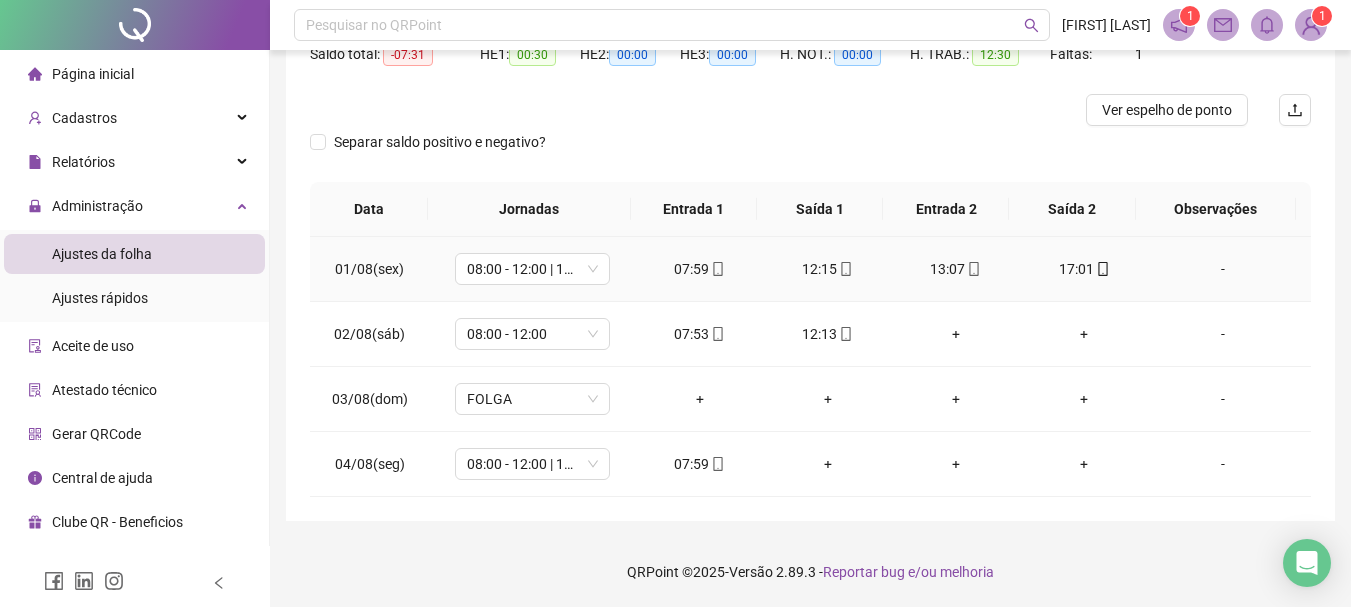 click on "12:15" at bounding box center [828, 269] 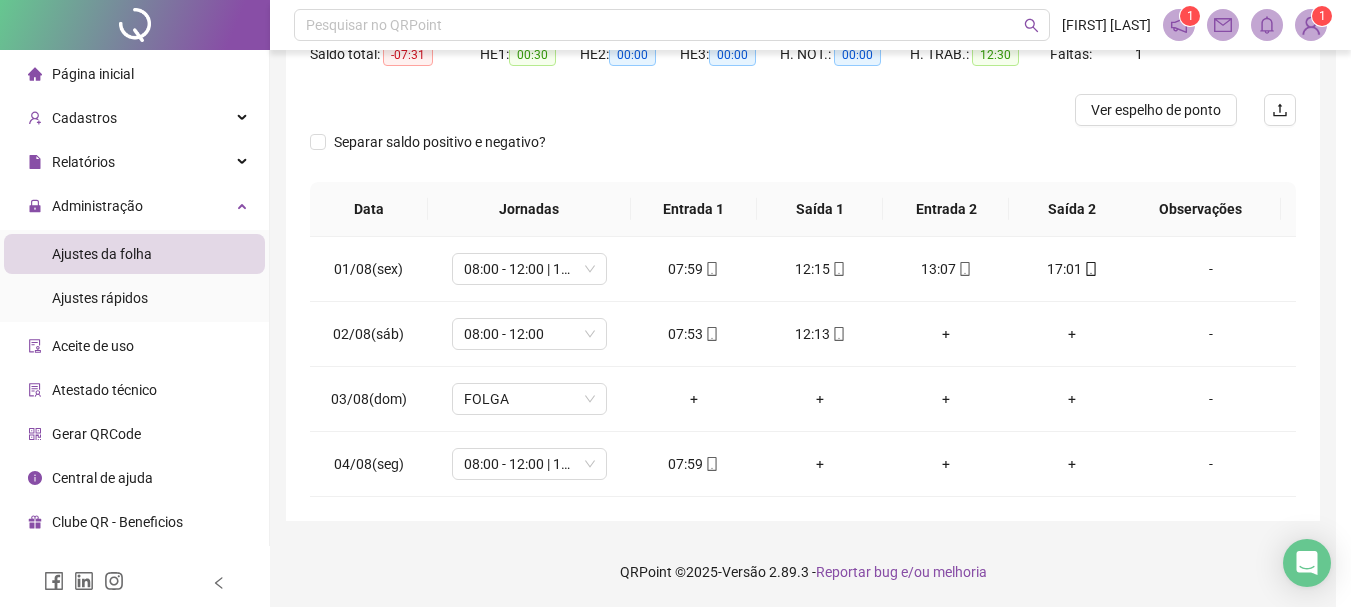 type on "**********" 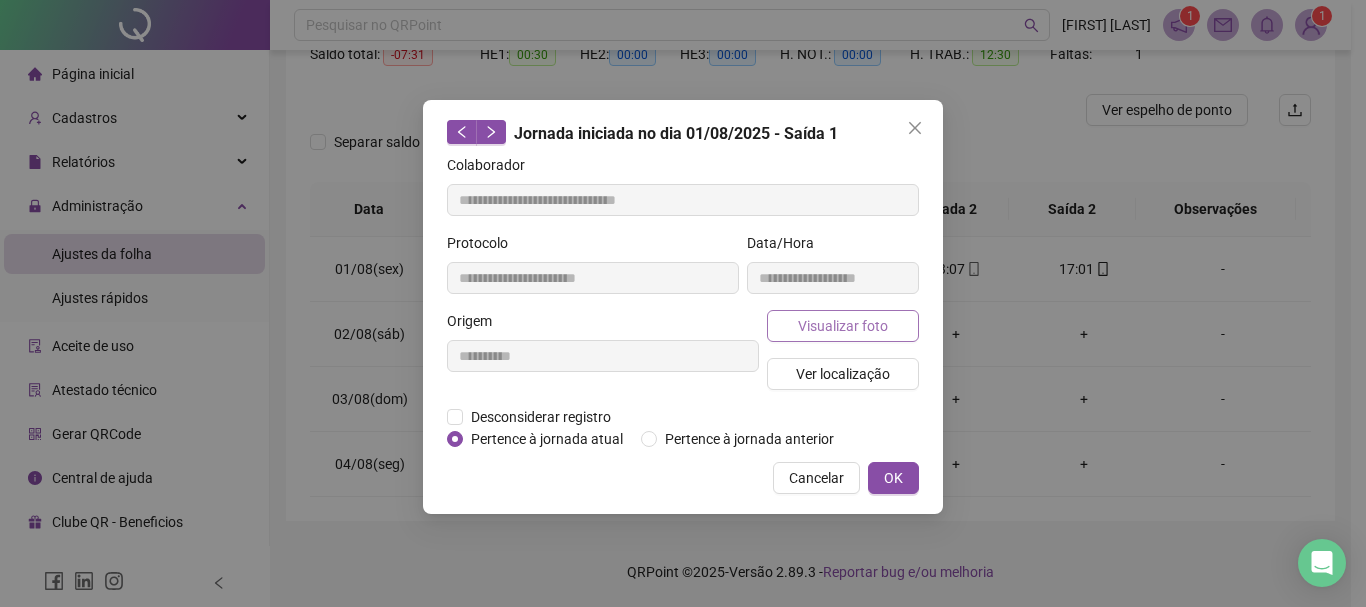 click on "Visualizar foto" at bounding box center [843, 326] 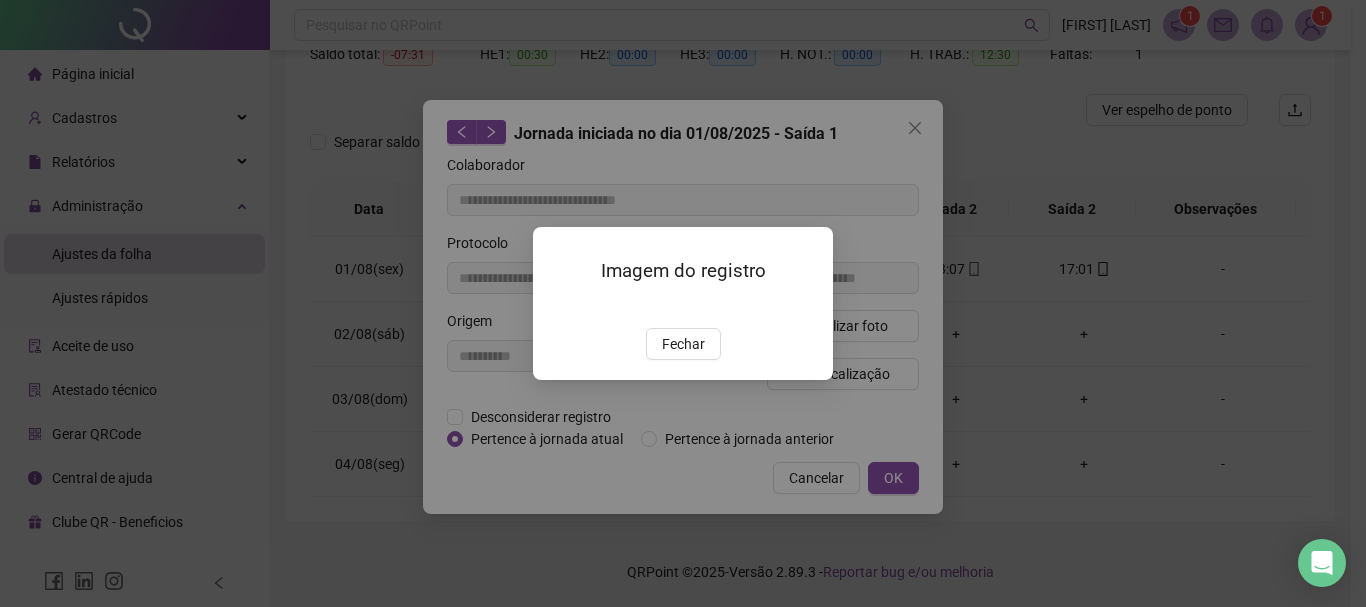 click at bounding box center (557, 307) 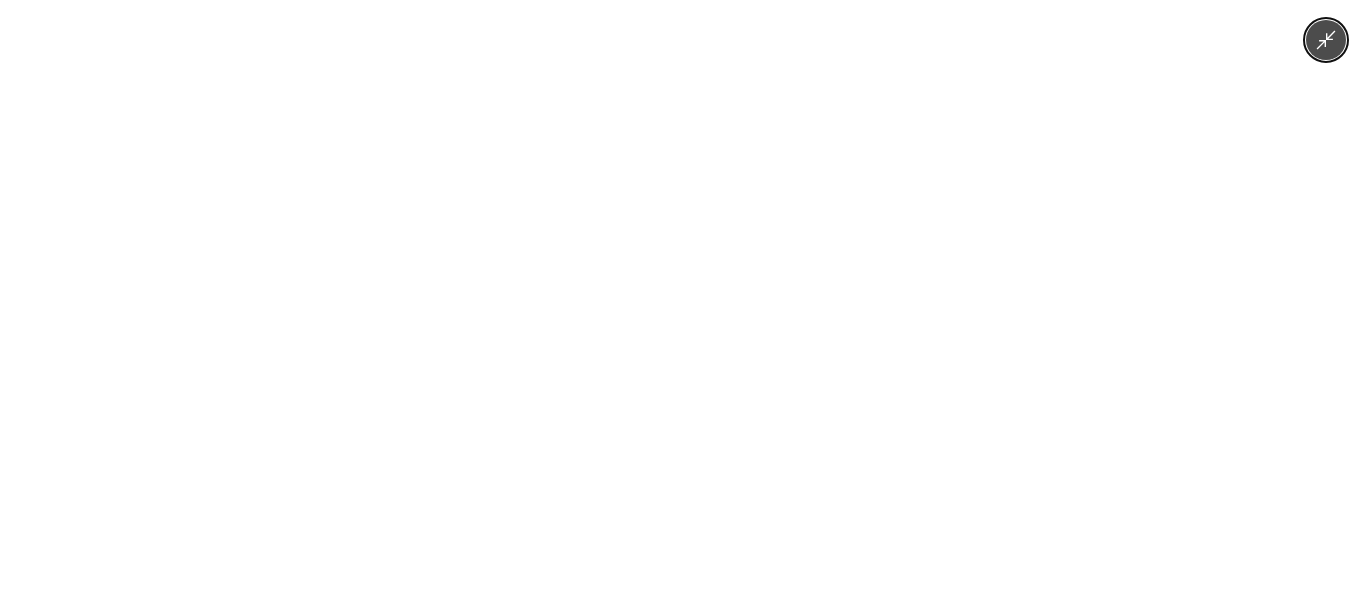 click at bounding box center (683, 303) 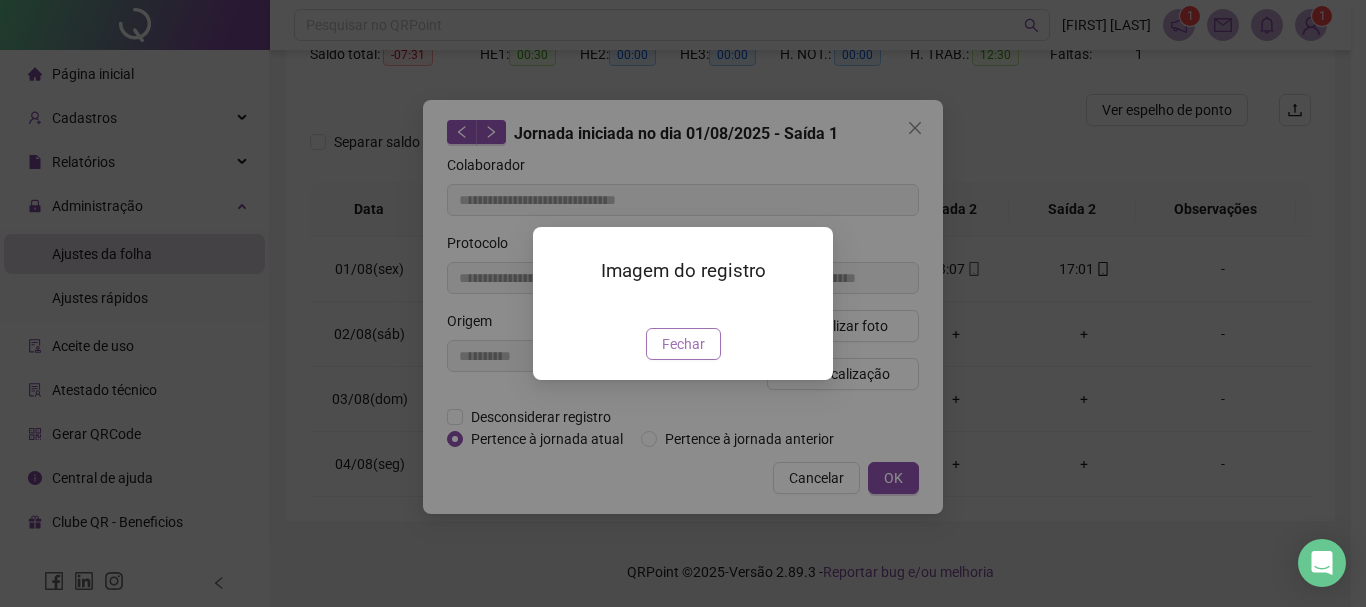 click on "Fechar" at bounding box center (683, 344) 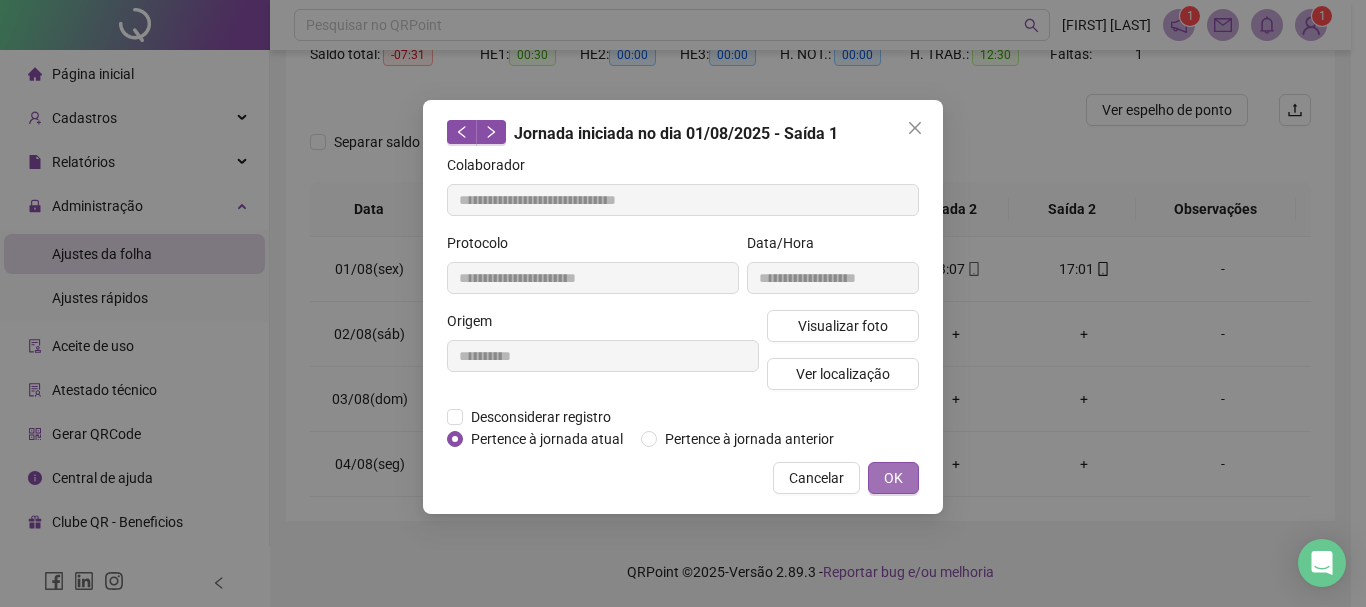 click on "OK" at bounding box center [893, 478] 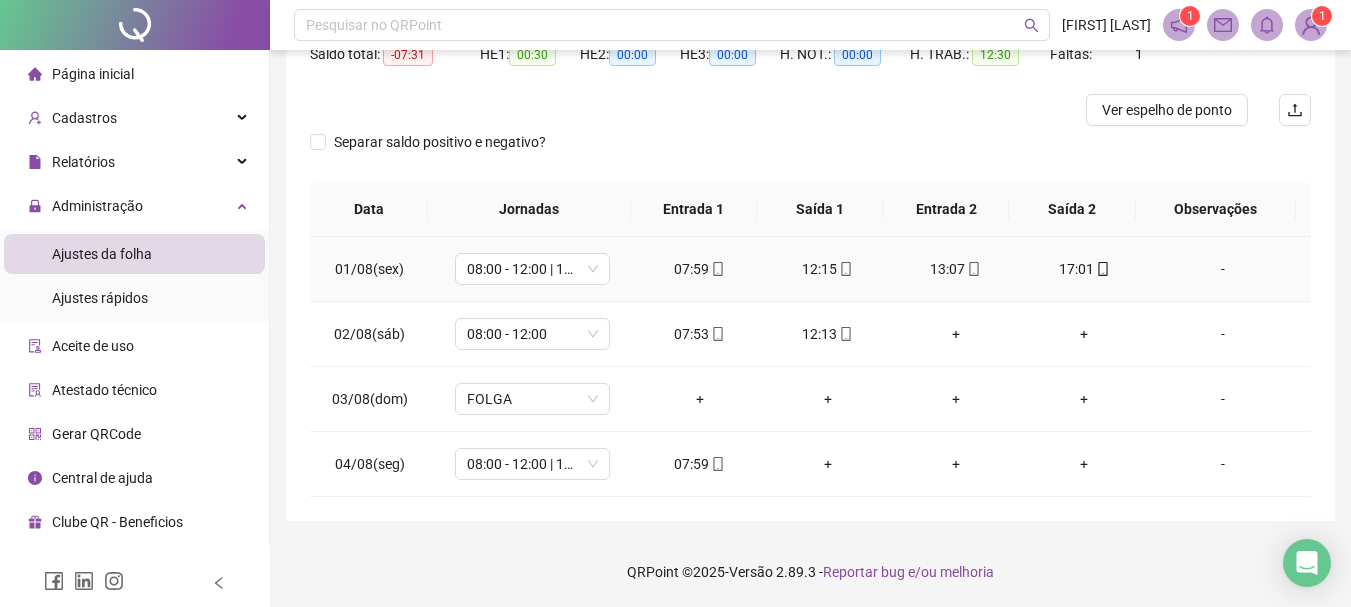 click on "13:07" at bounding box center [956, 269] 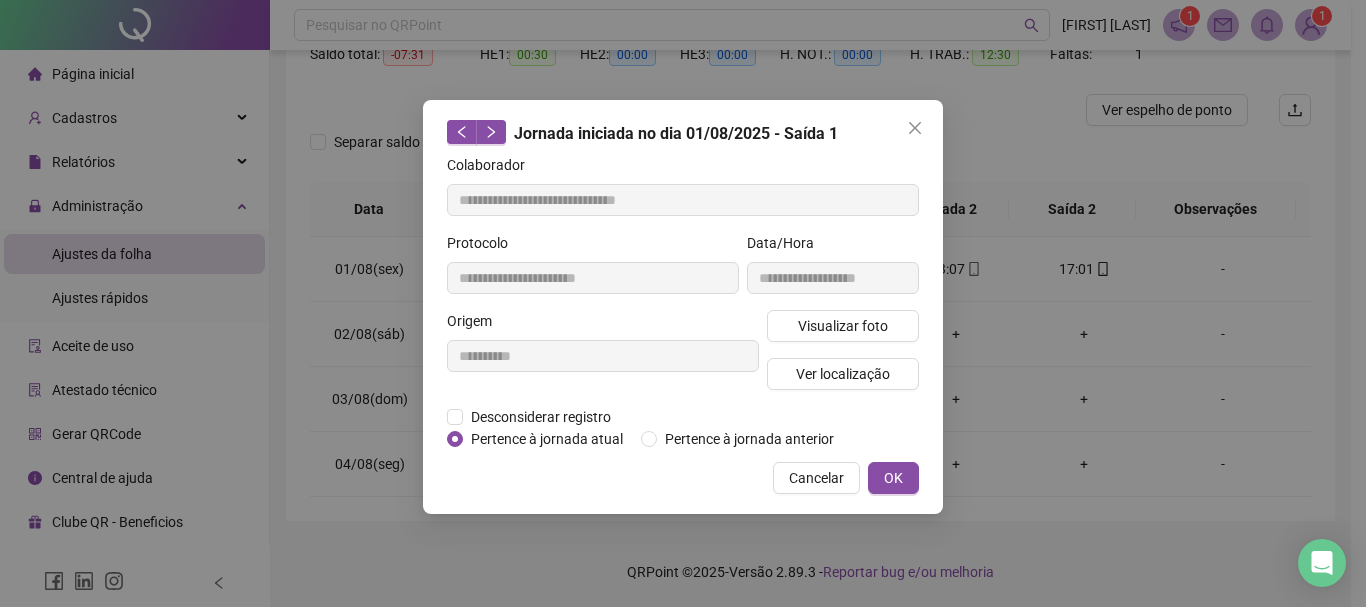type on "**********" 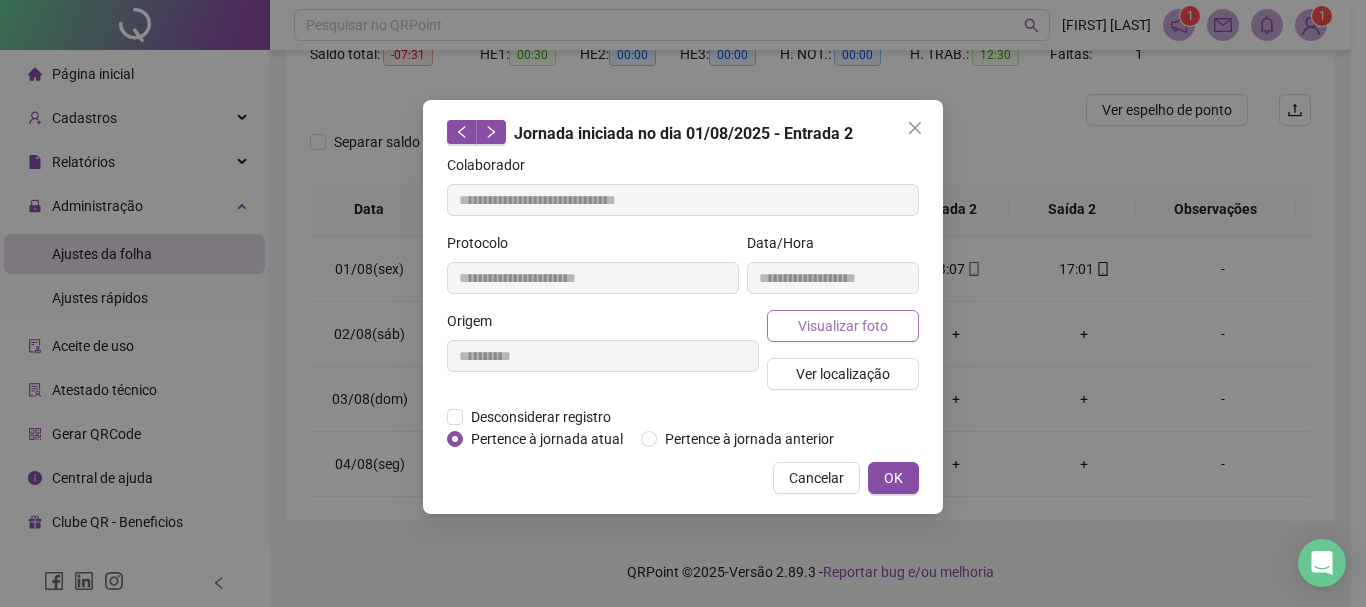 click on "Visualizar foto" at bounding box center [843, 326] 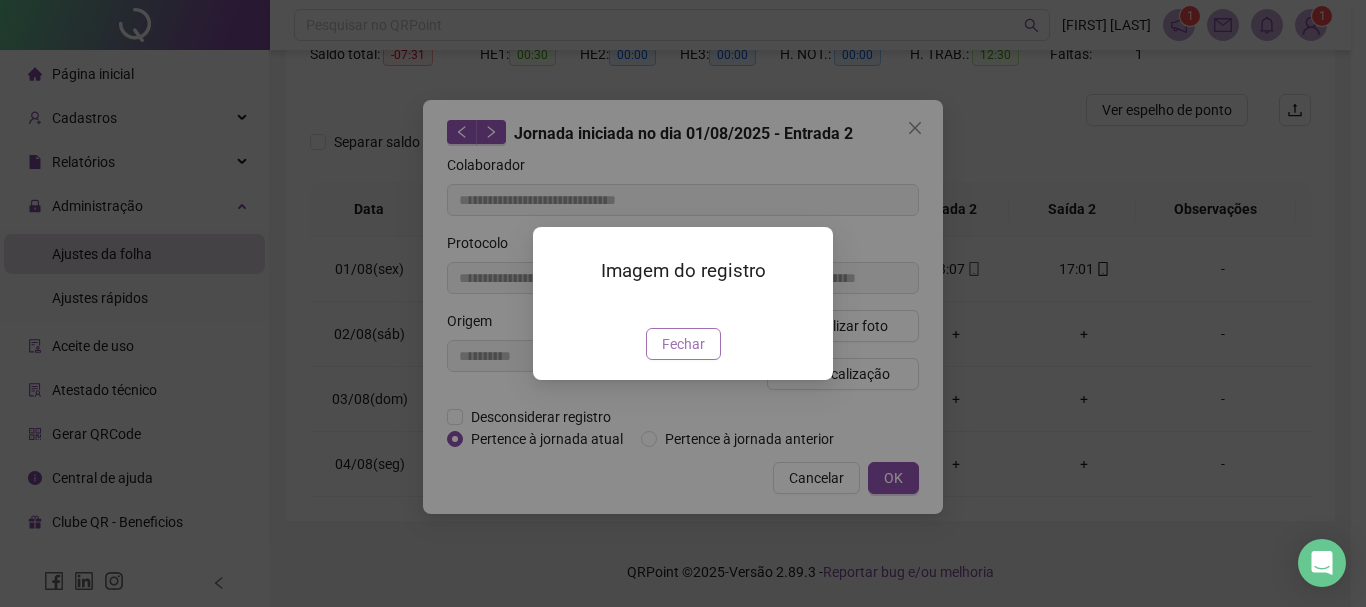 click on "Fechar" at bounding box center (683, 344) 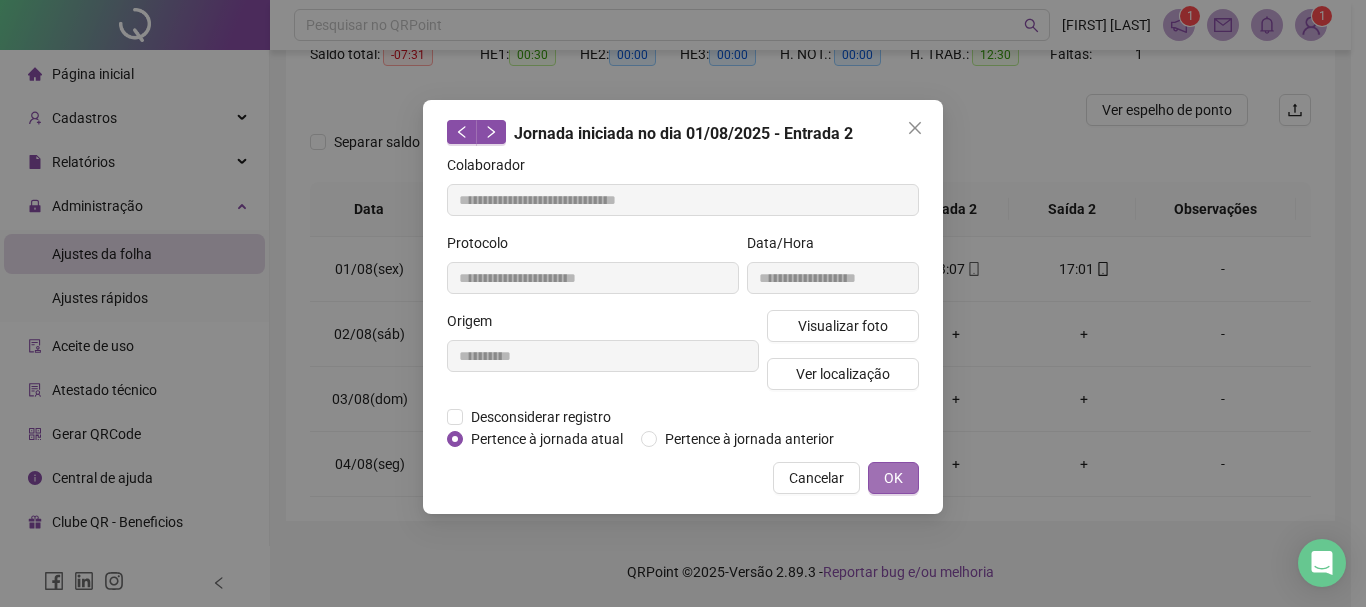 click on "OK" at bounding box center [893, 478] 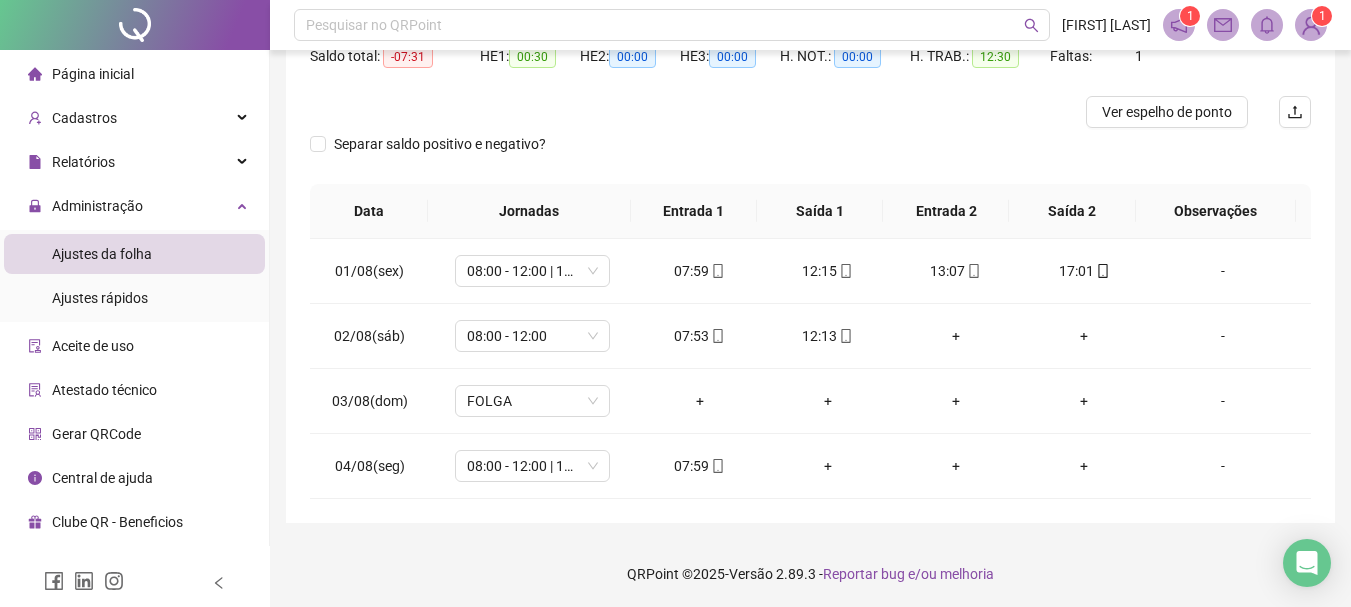 scroll, scrollTop: 224, scrollLeft: 0, axis: vertical 